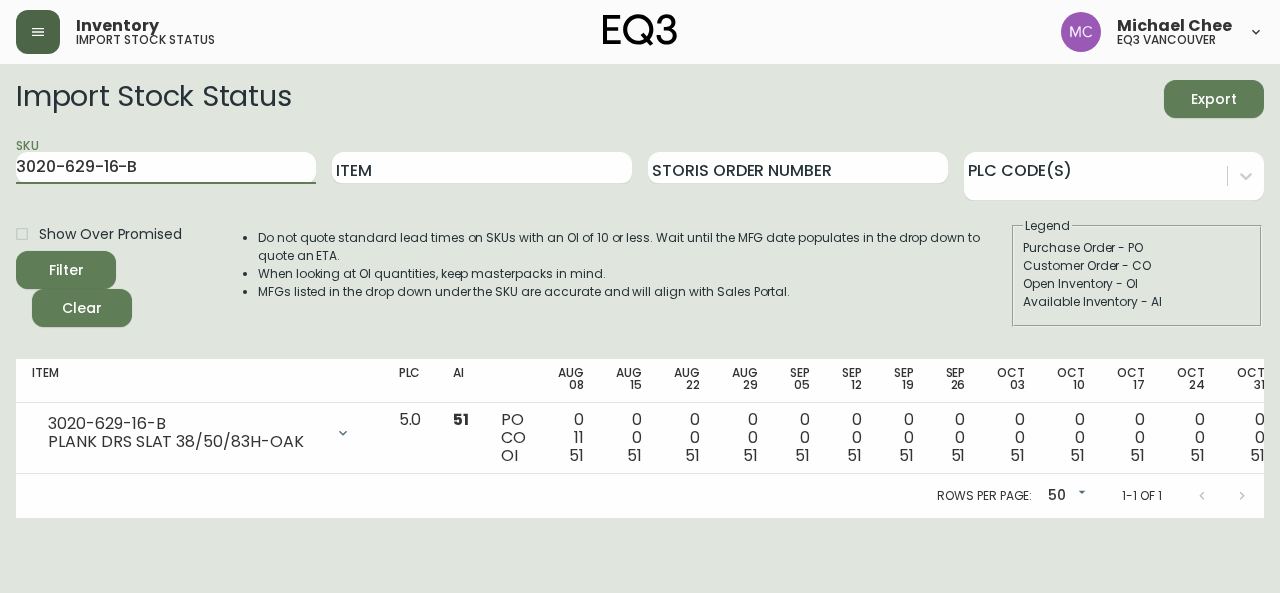 scroll, scrollTop: 0, scrollLeft: 0, axis: both 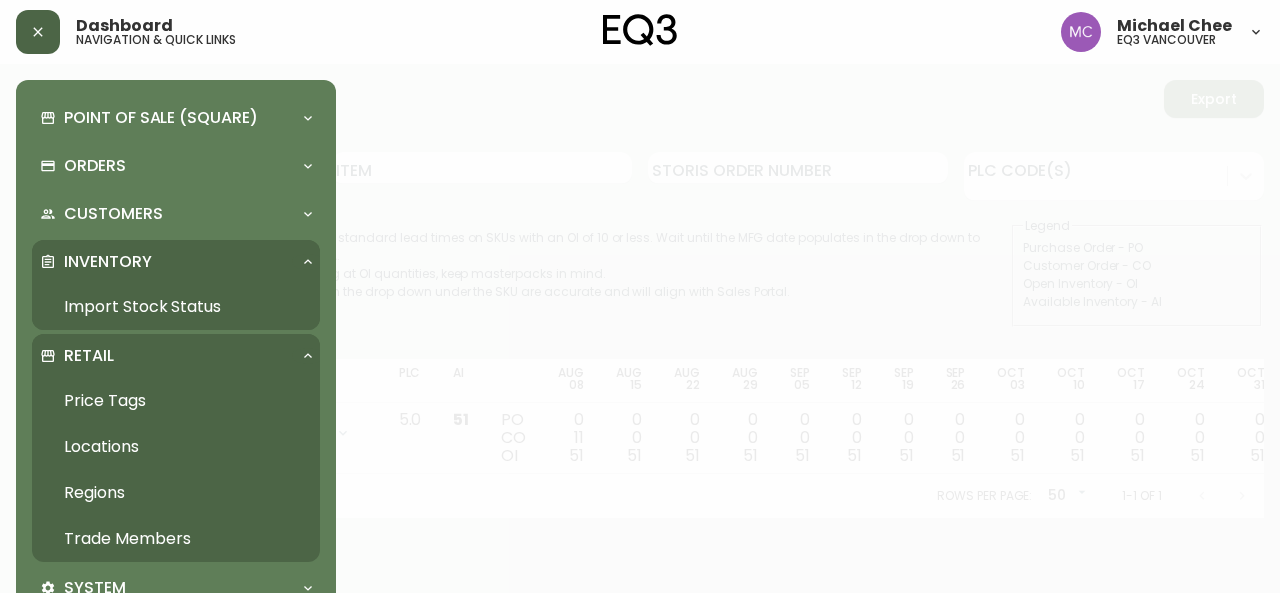 click on "Trade Members" at bounding box center [176, 539] 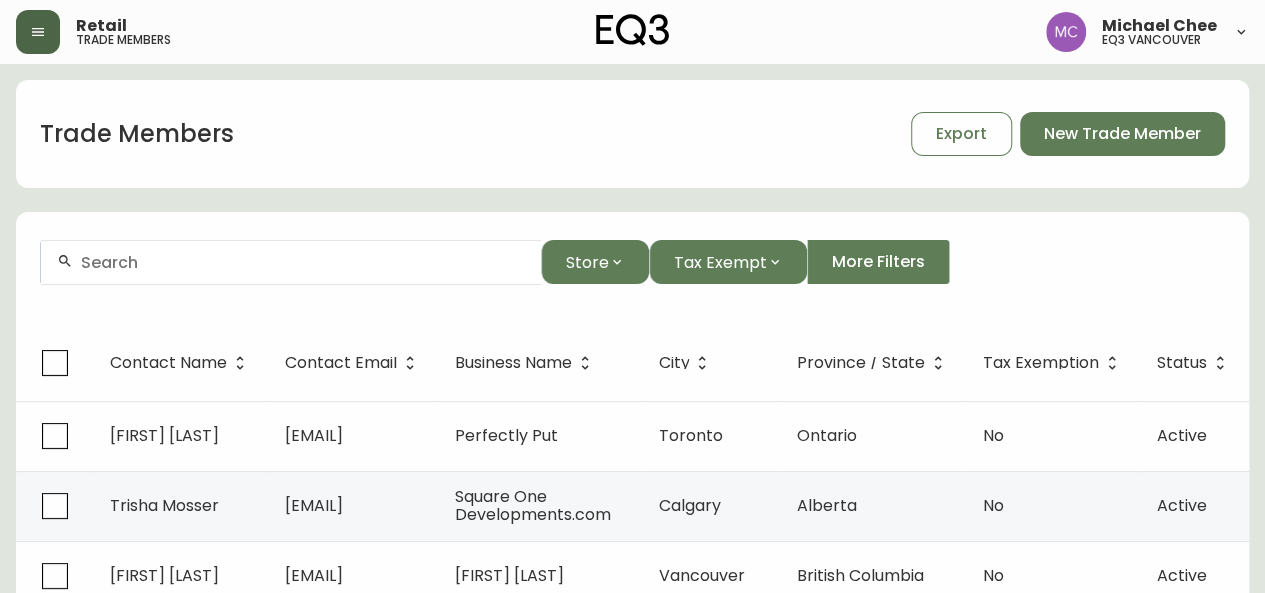 click at bounding box center [291, 262] 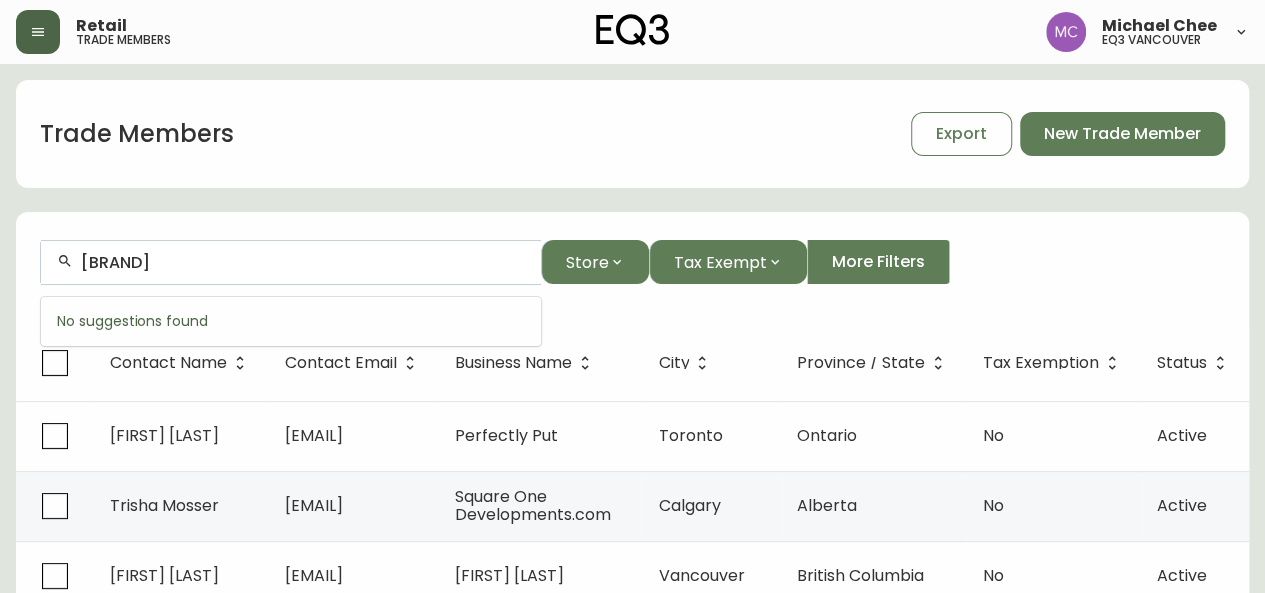 type on "[BRAND]" 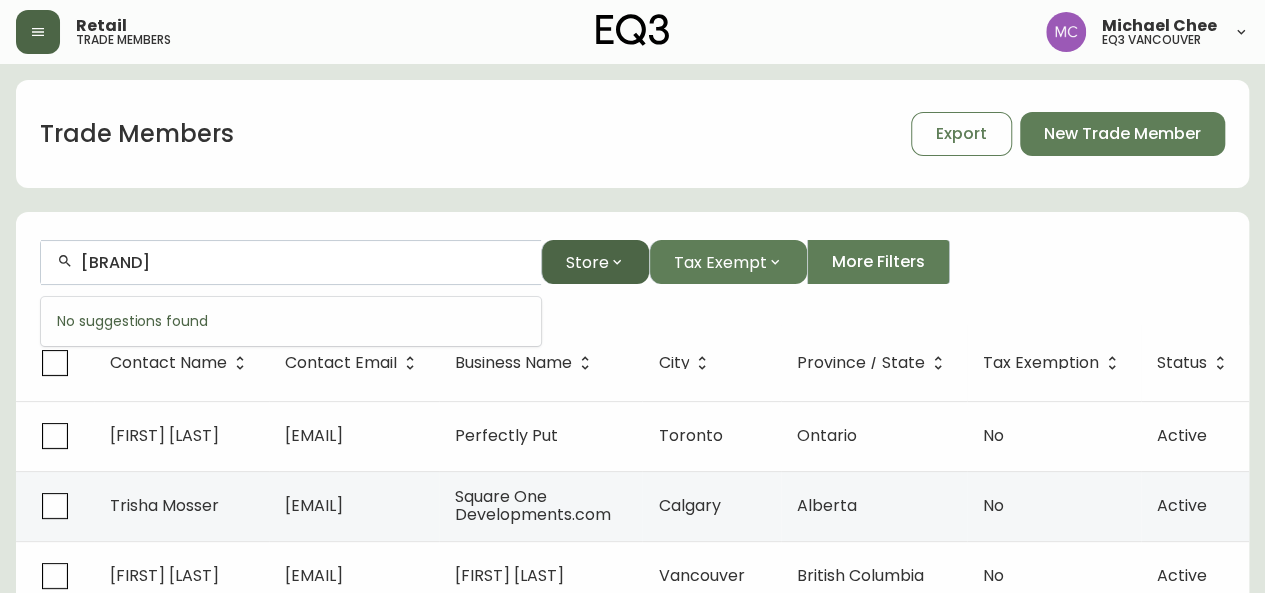 click on "Store" at bounding box center [587, 262] 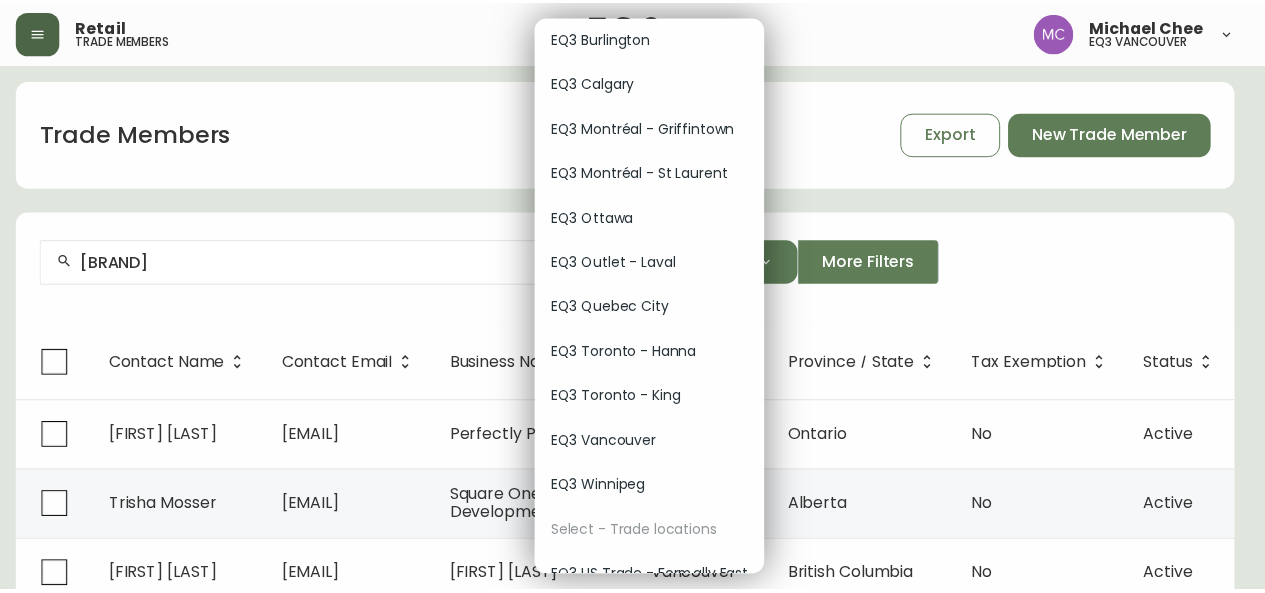 scroll, scrollTop: 114, scrollLeft: 0, axis: vertical 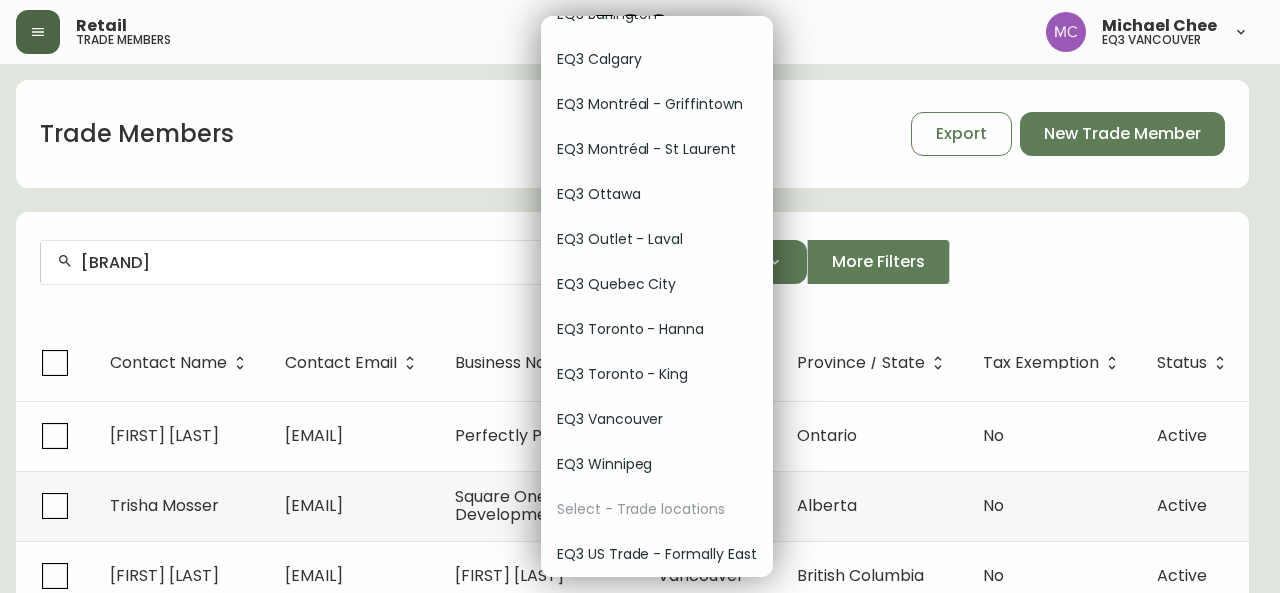 click on "EQ3 Winnipeg" at bounding box center (657, 464) 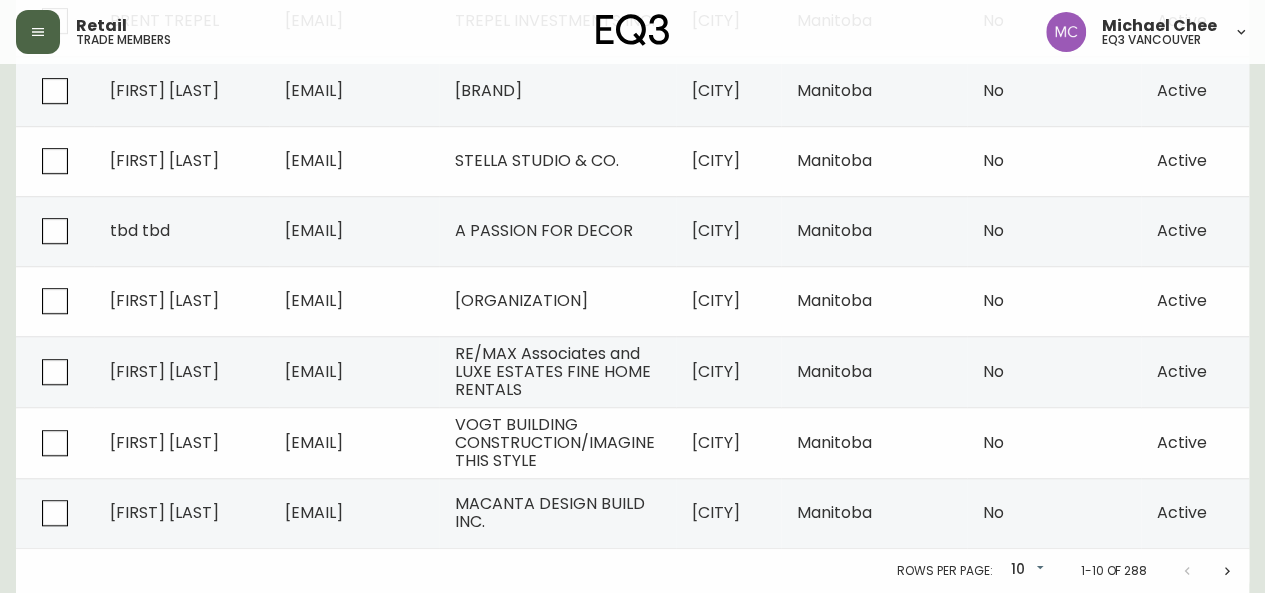 scroll, scrollTop: 0, scrollLeft: 0, axis: both 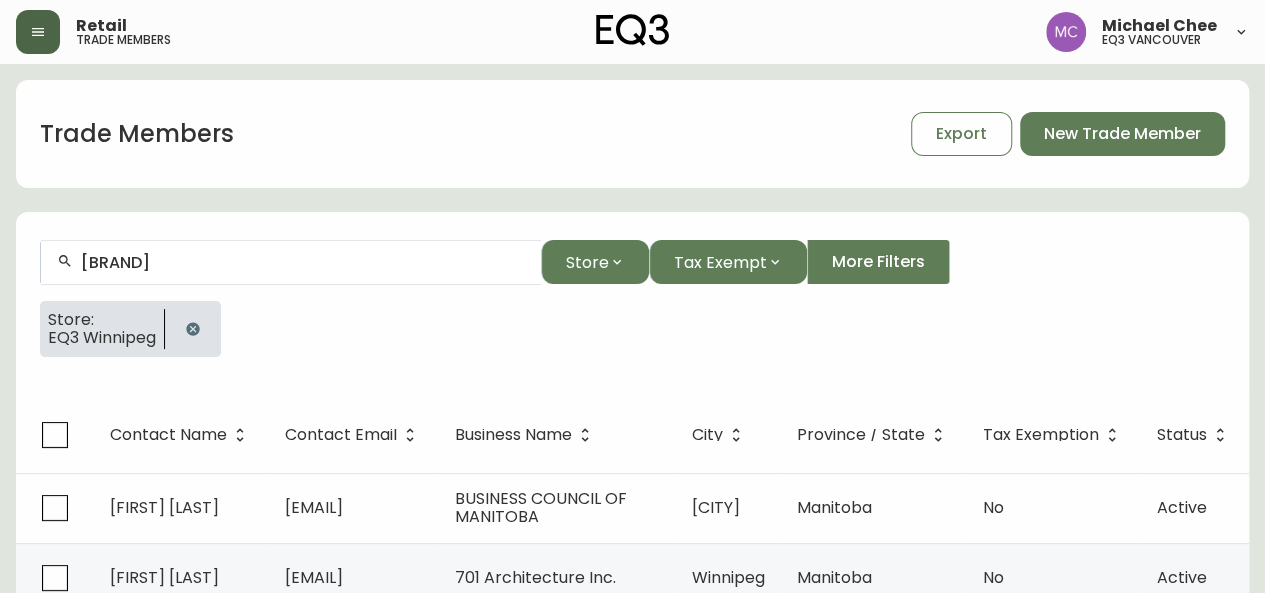 click on "[BRAND]" at bounding box center (303, 262) 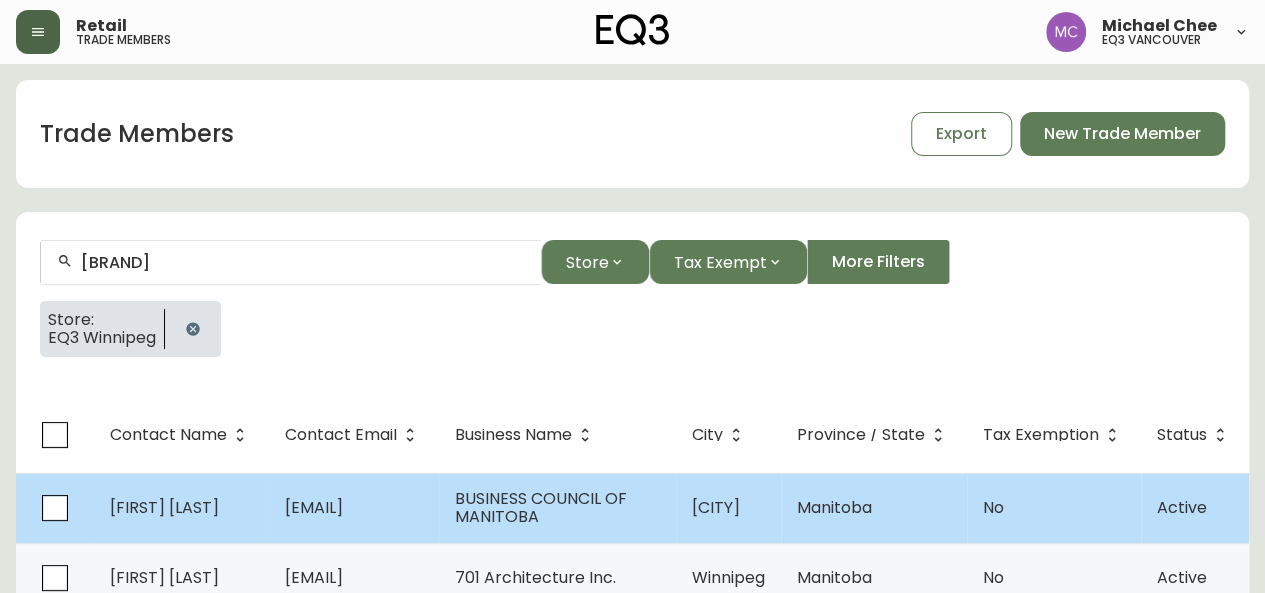 click on "BUSINESS COUNCIL OF MANITOBA" at bounding box center (541, 507) 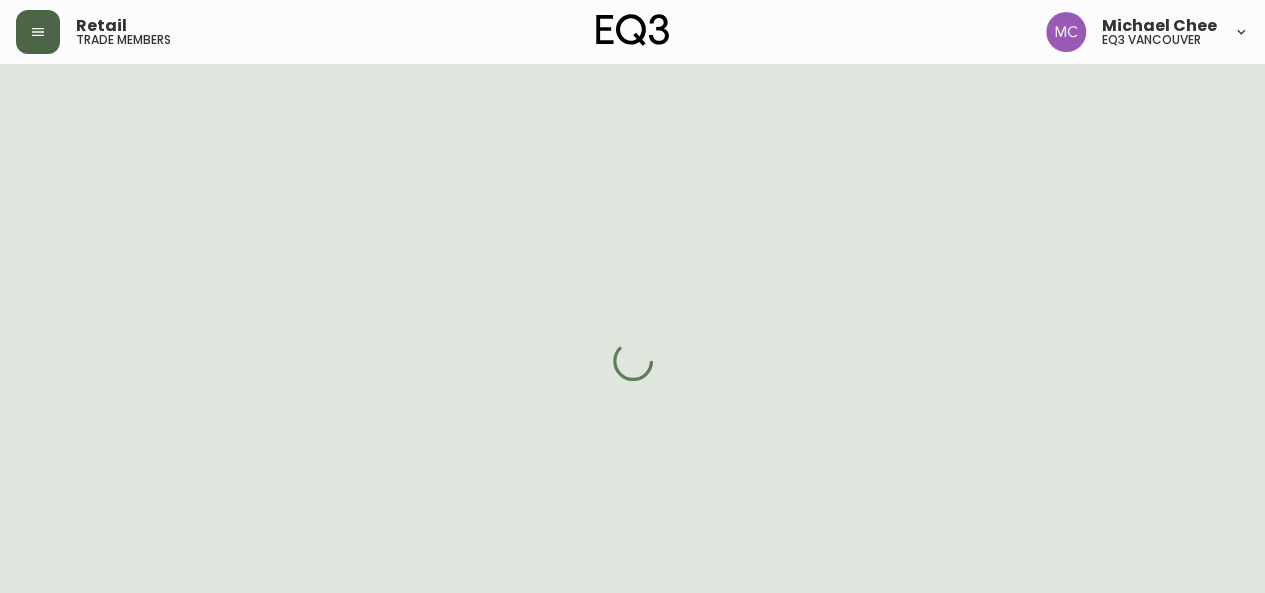 select on "MB" 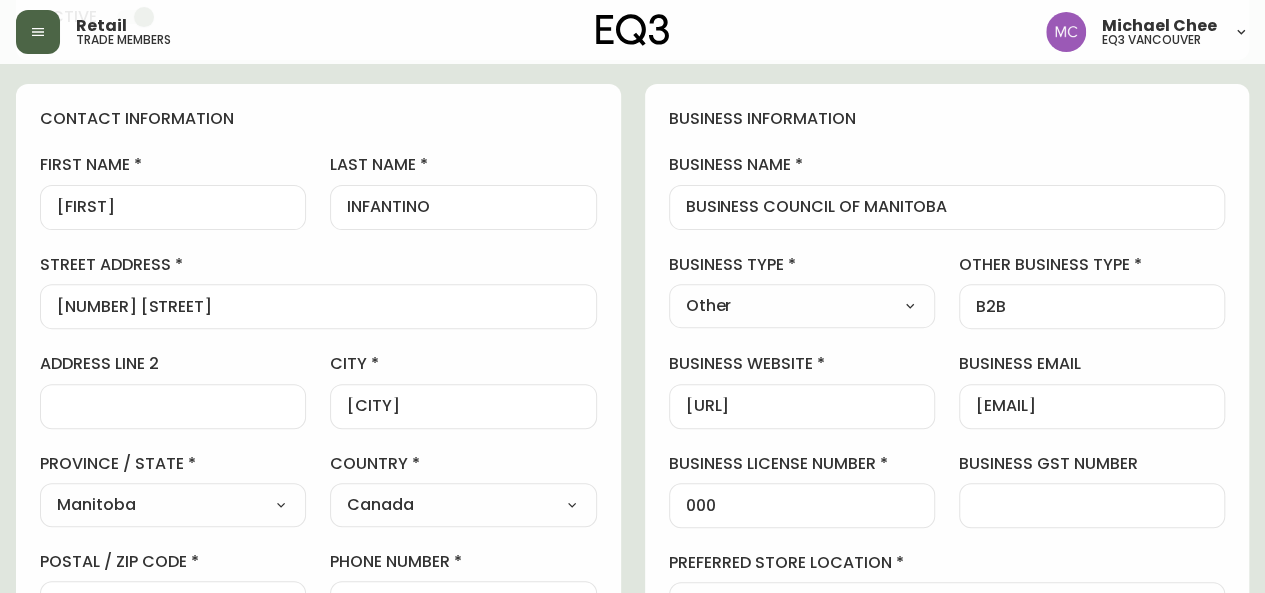 scroll, scrollTop: 188, scrollLeft: 0, axis: vertical 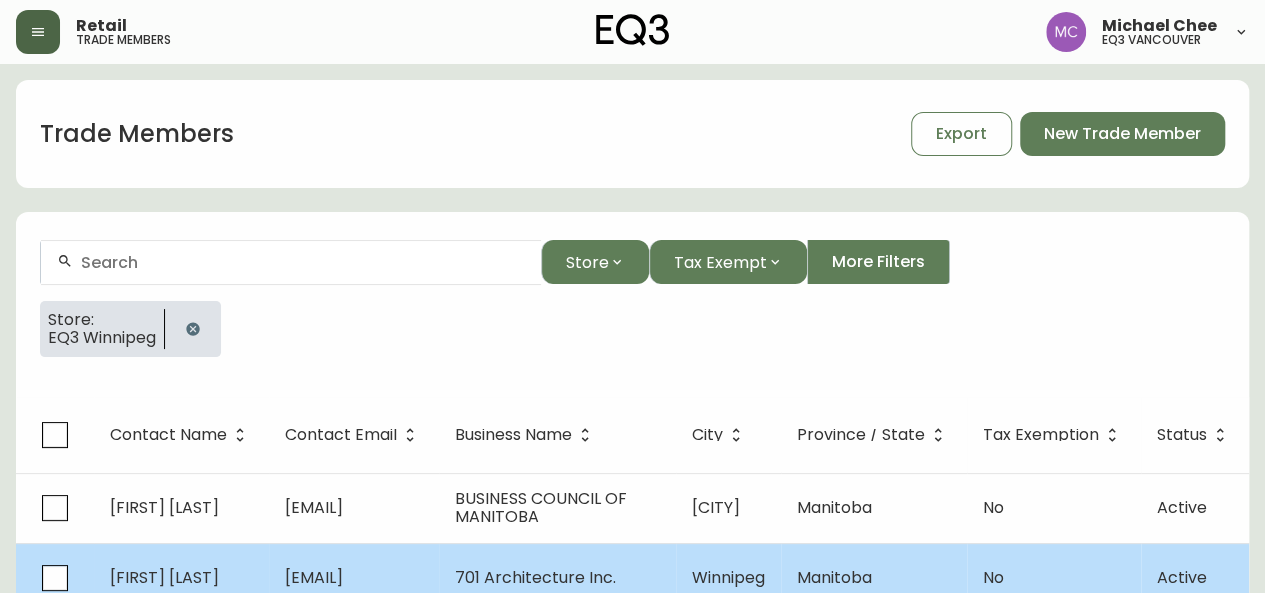 click on "[EMAIL]" at bounding box center [354, 578] 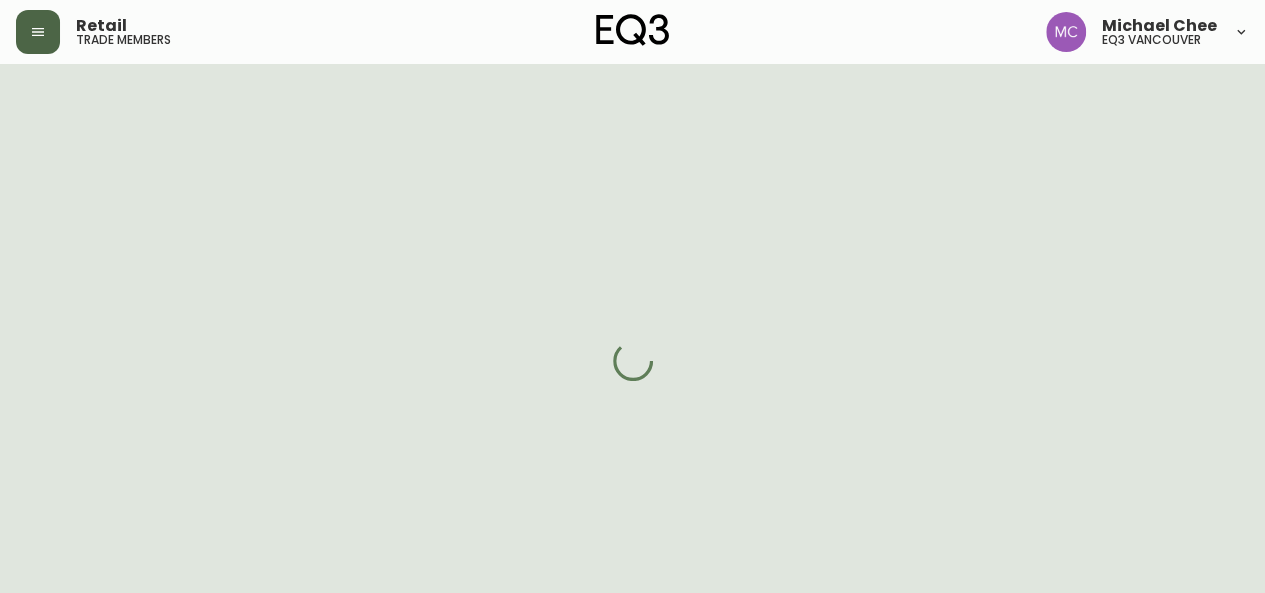 select on "MB" 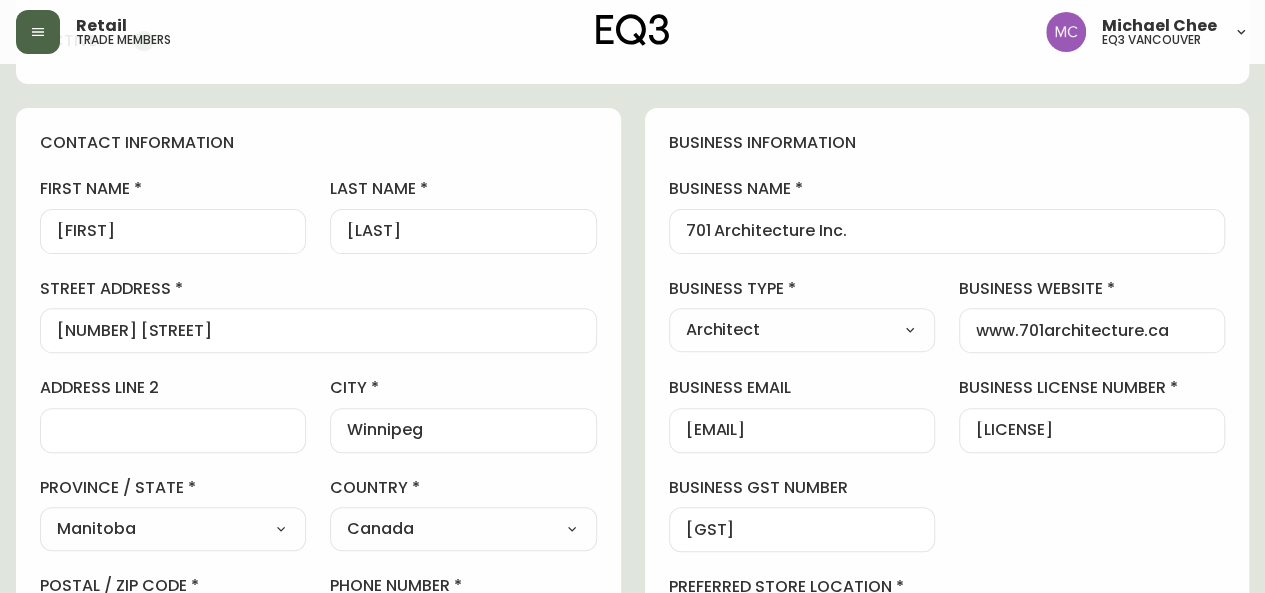scroll, scrollTop: 169, scrollLeft: 0, axis: vertical 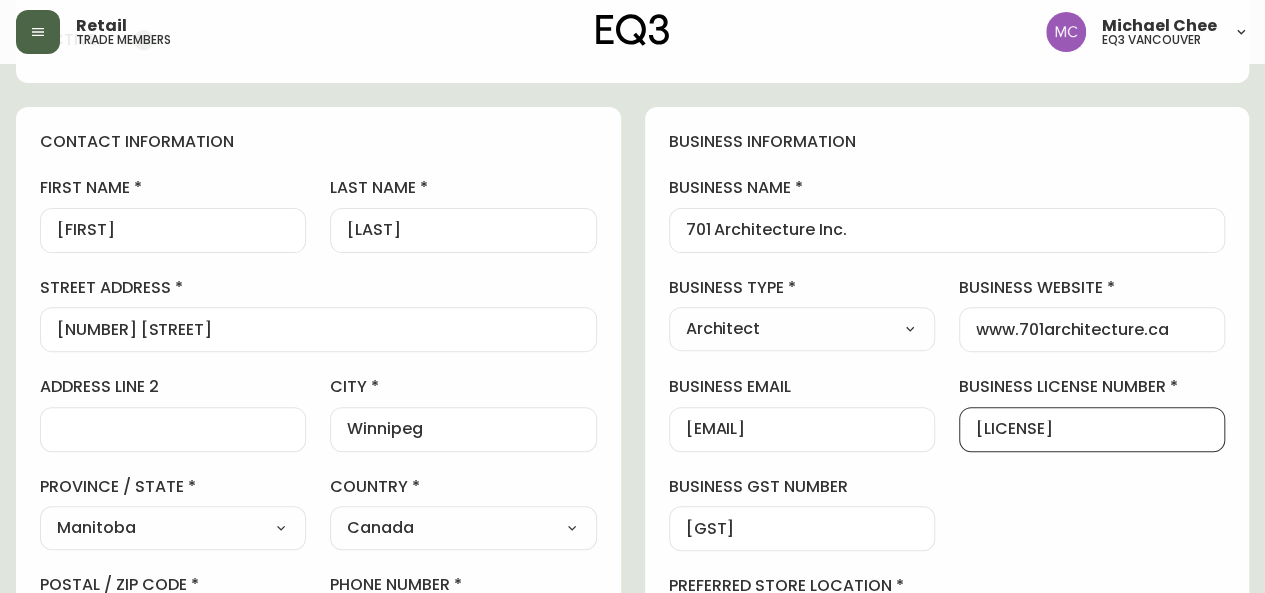 drag, startPoint x: 1134, startPoint y: 421, endPoint x: 866, endPoint y: 445, distance: 269.07248 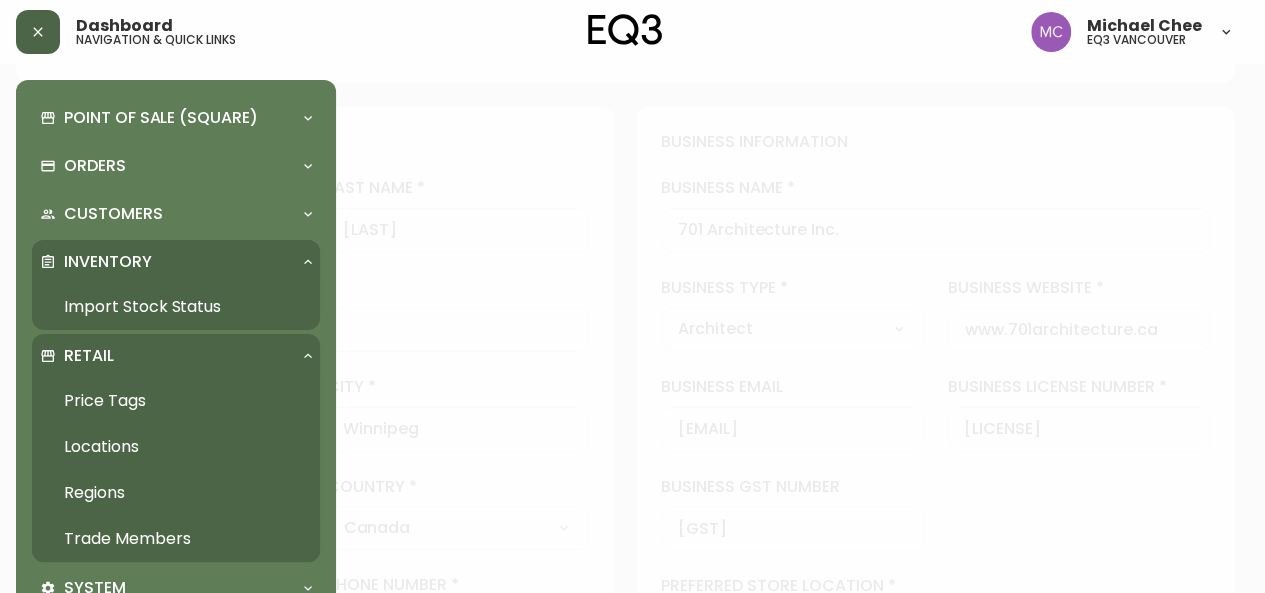 scroll, scrollTop: 0, scrollLeft: 0, axis: both 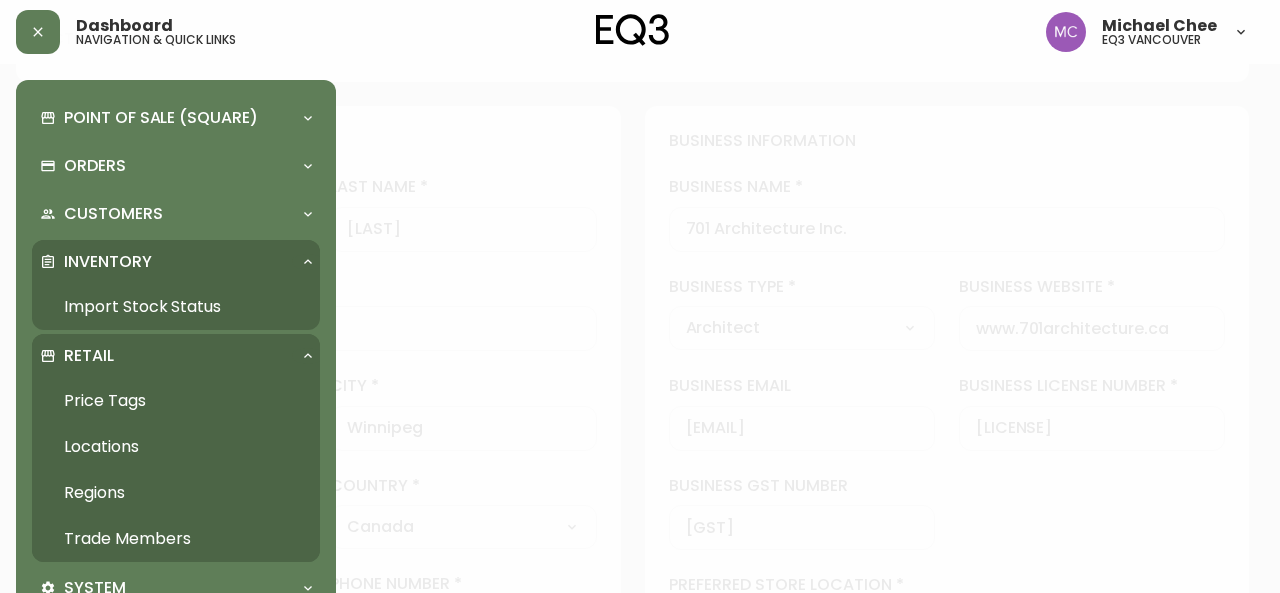 click on "Trade Members" at bounding box center [176, 539] 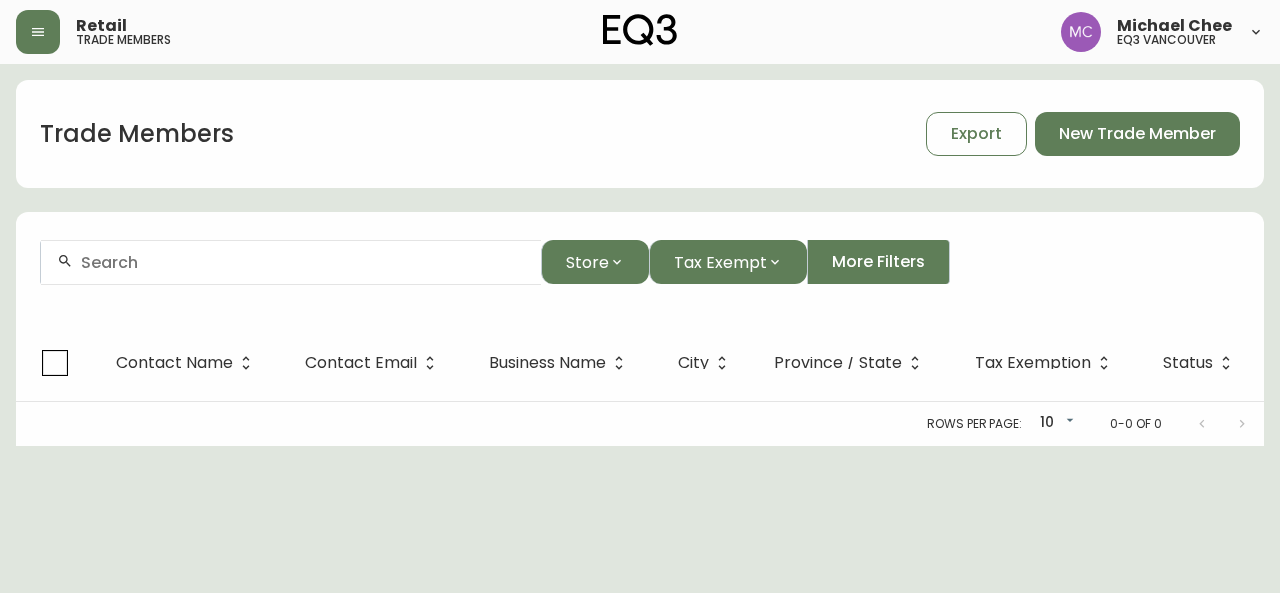 scroll, scrollTop: 0, scrollLeft: 0, axis: both 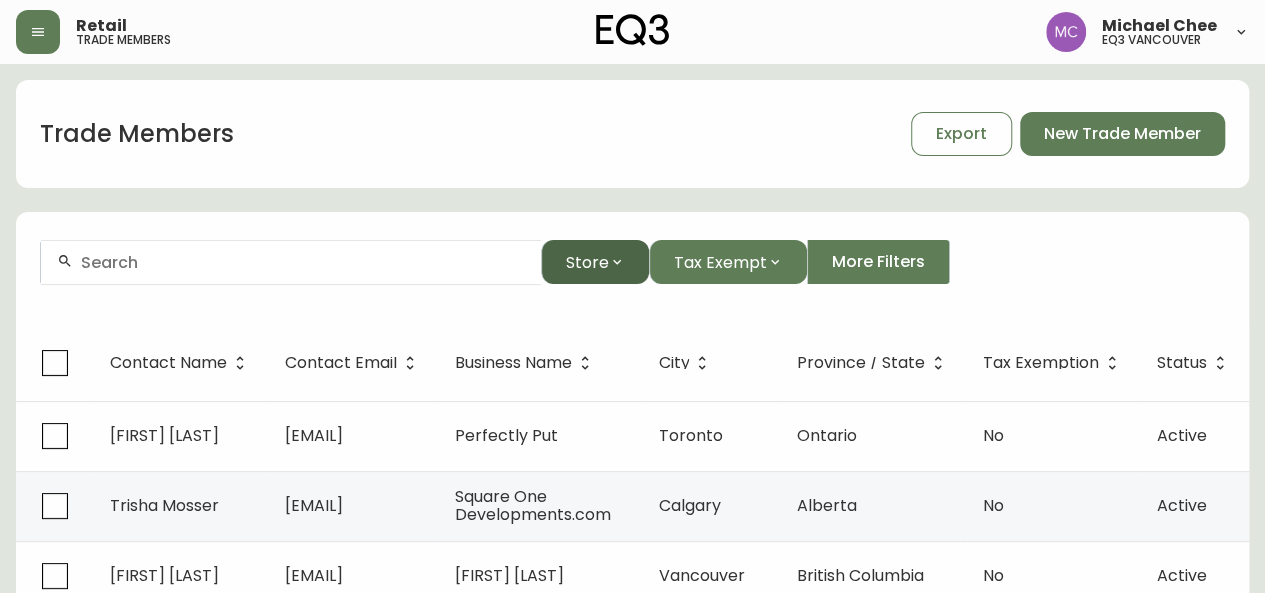 click on "Store" at bounding box center (595, 262) 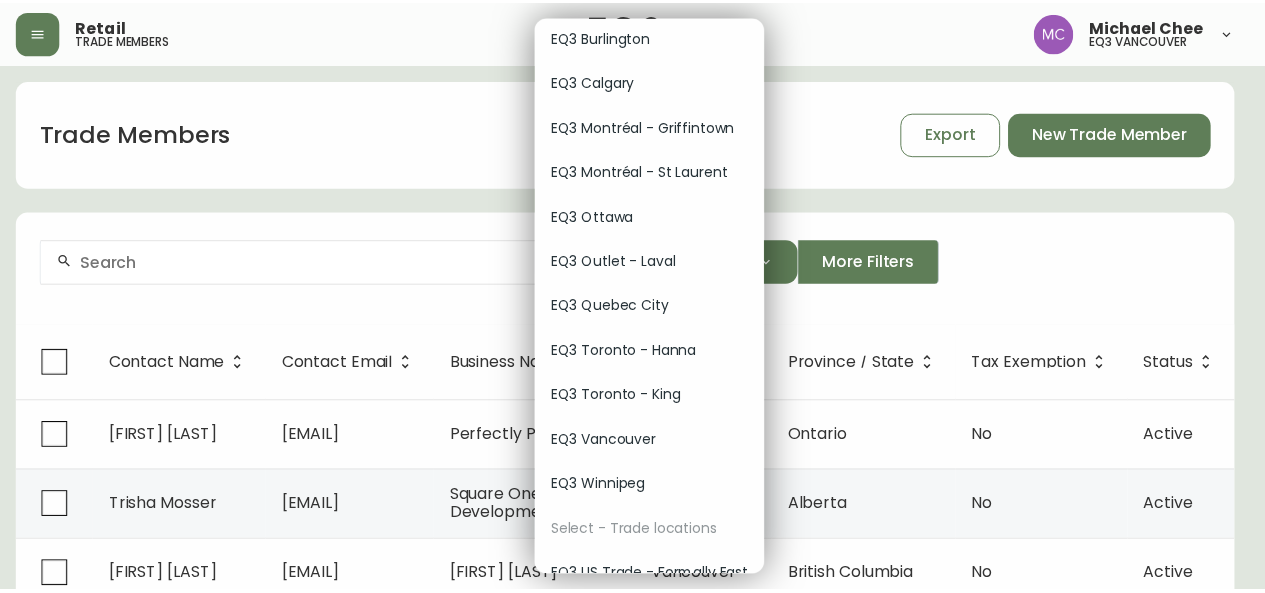 scroll, scrollTop: 111, scrollLeft: 0, axis: vertical 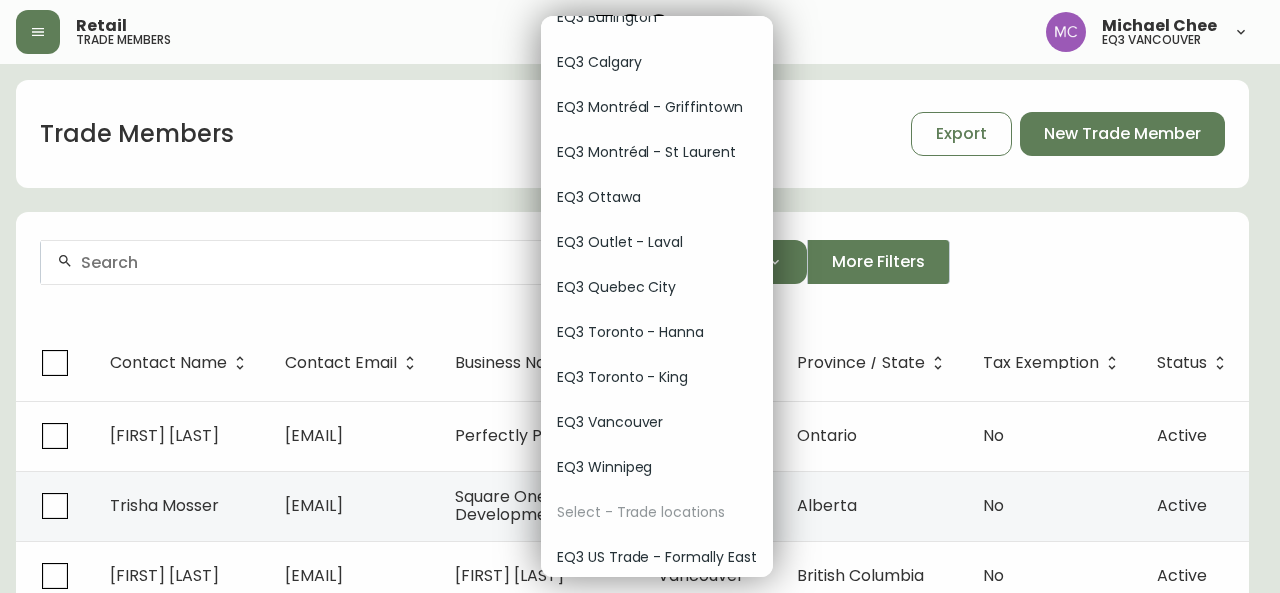 click on "EQ3 Winnipeg" at bounding box center (657, 467) 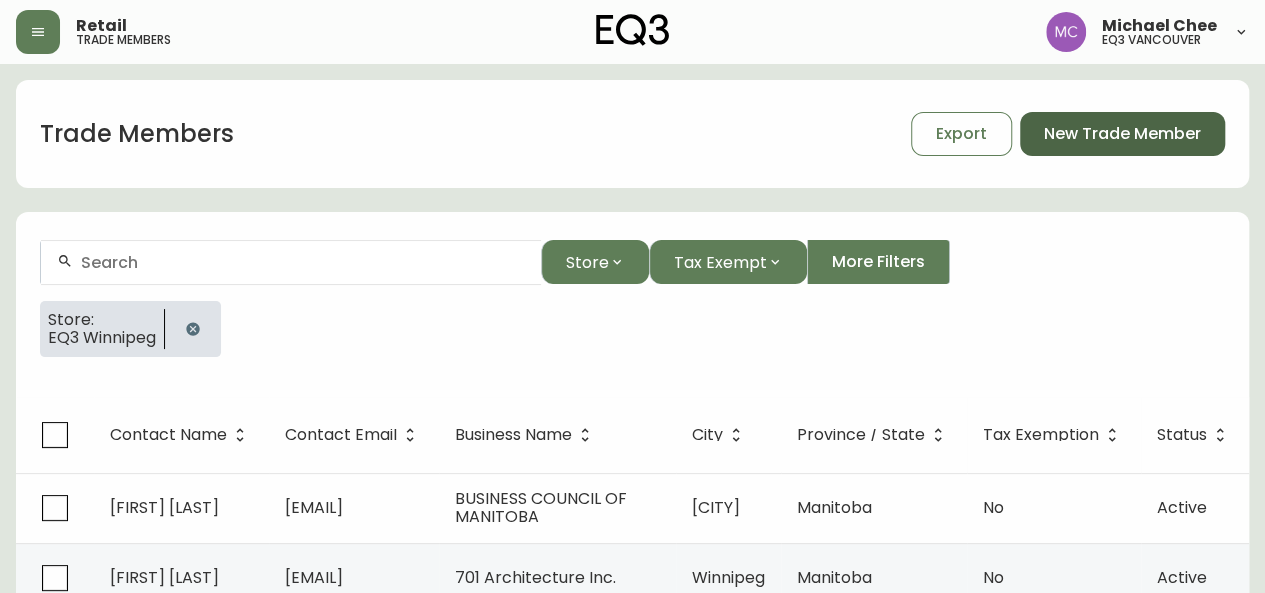 click on "New Trade Member" at bounding box center [1122, 134] 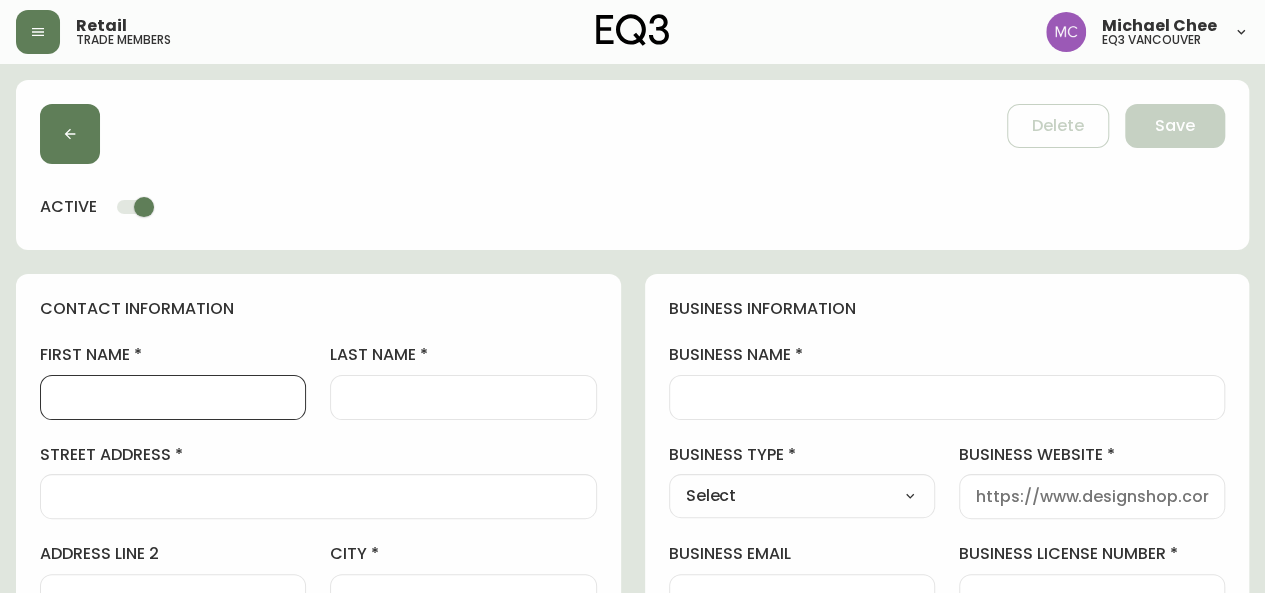 click on "first name" at bounding box center (173, 397) 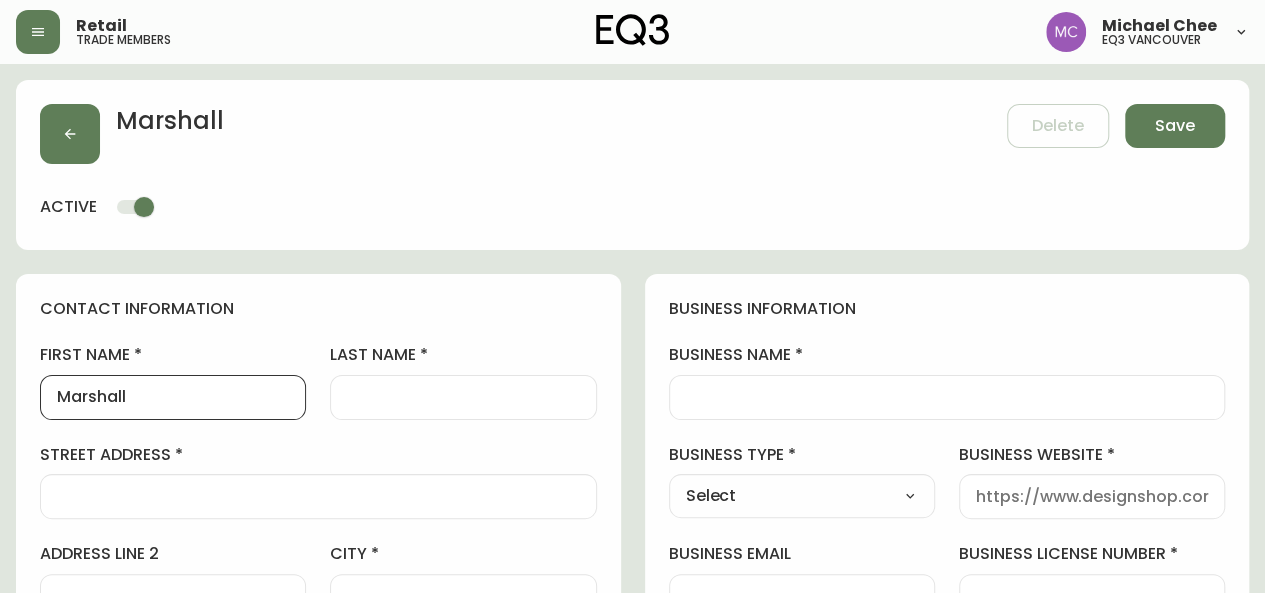 type on "Marshall" 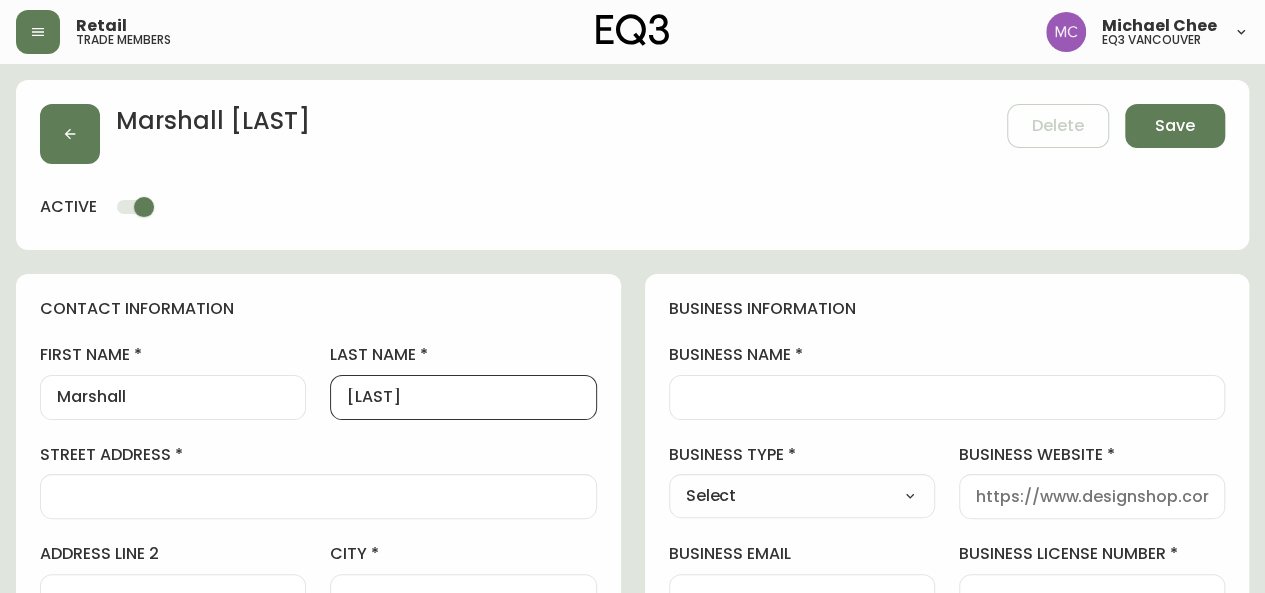 type on "[LAST]" 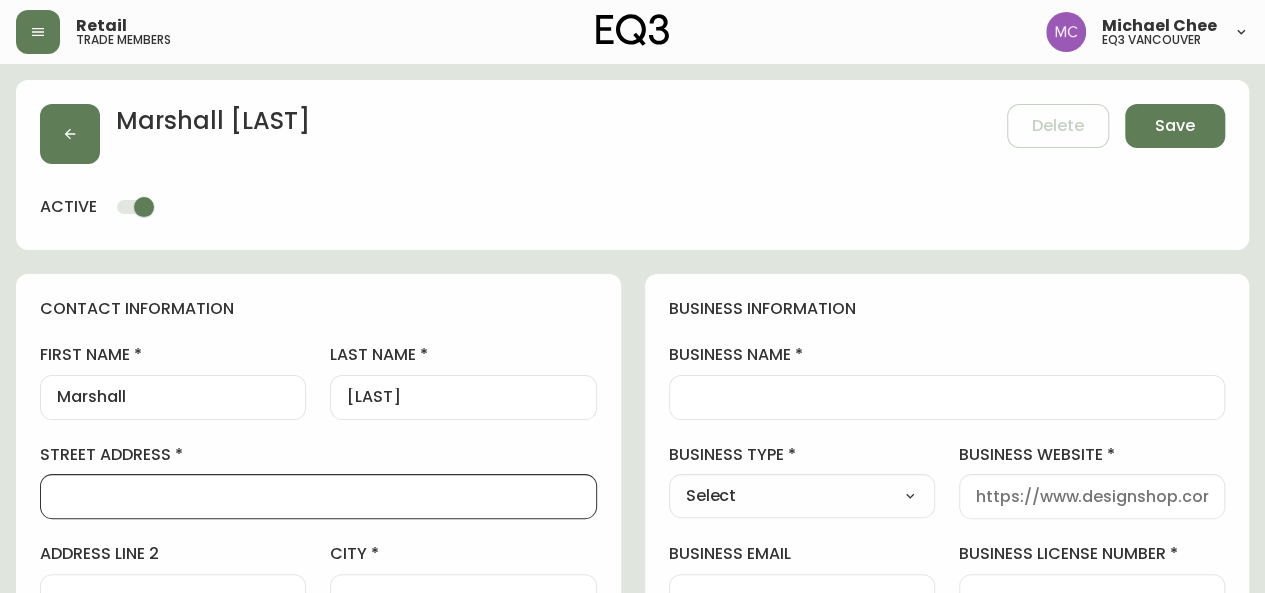 click at bounding box center [947, 397] 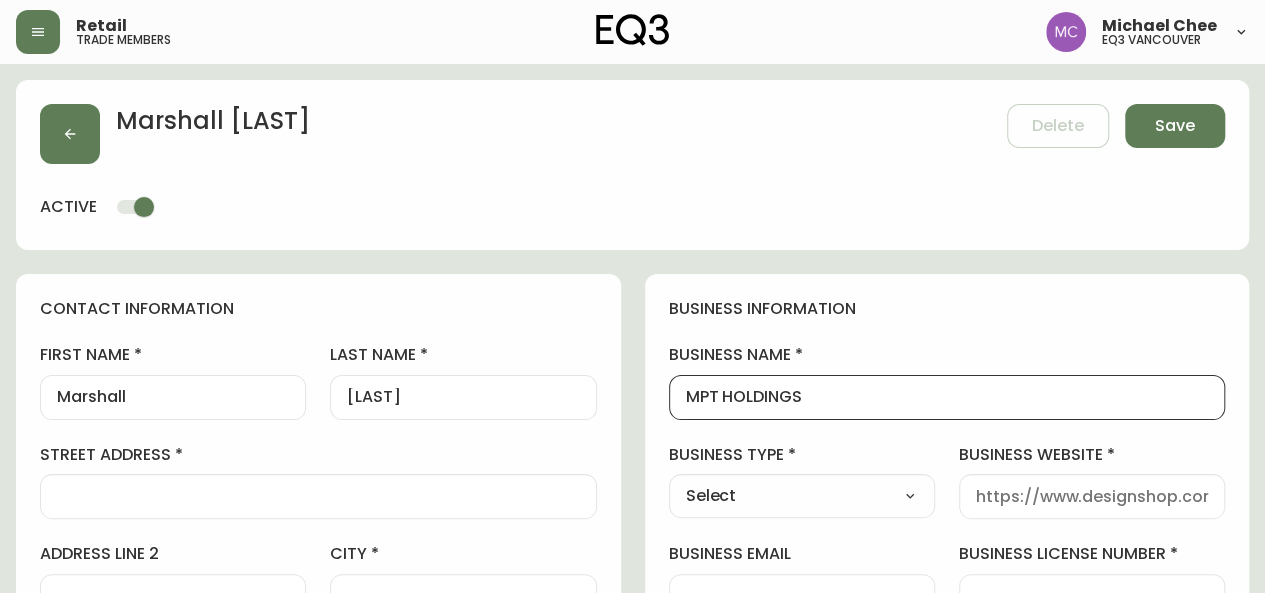 type on "MPT HOLDINGS" 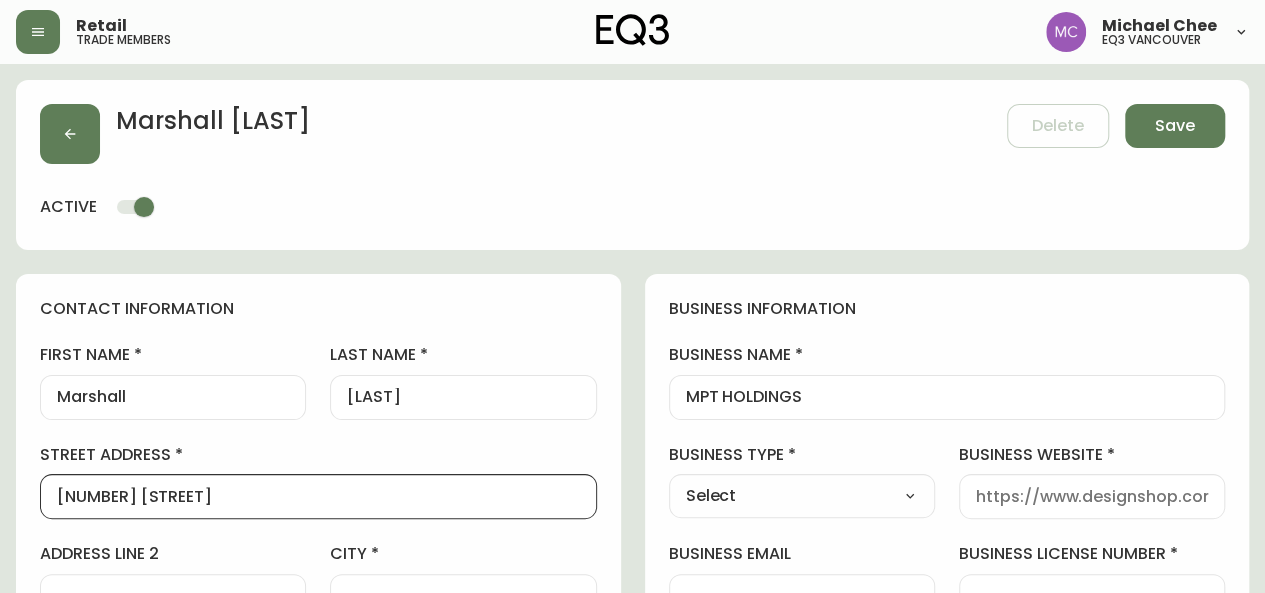 type on "[NUMBER] [STREET]" 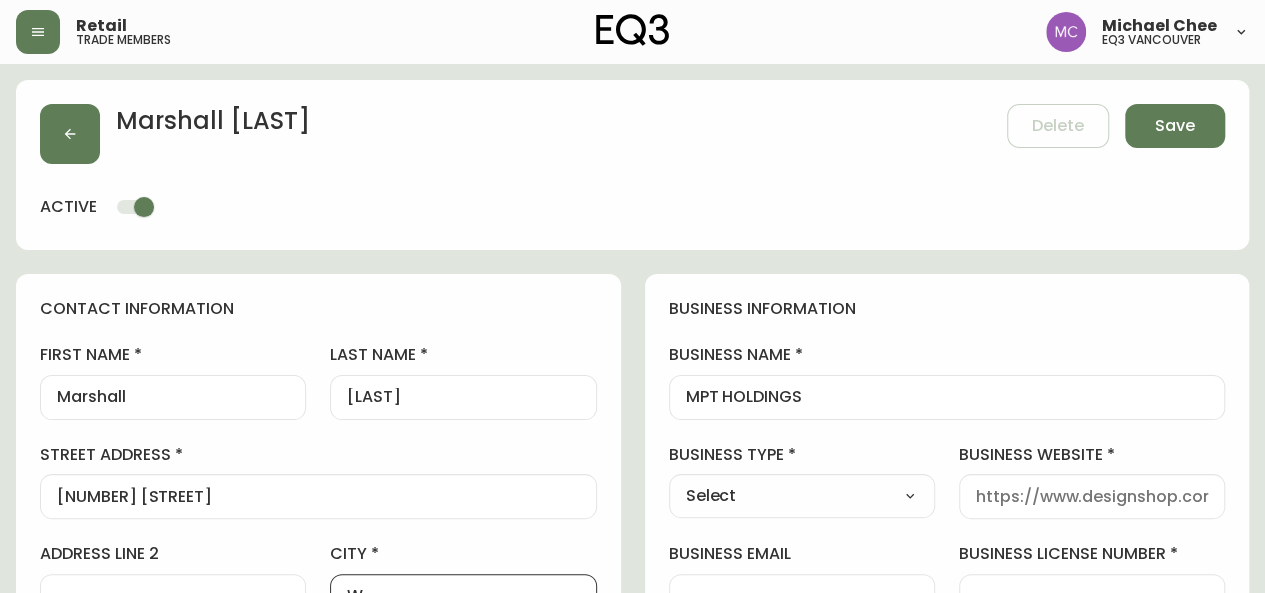 scroll, scrollTop: 11, scrollLeft: 0, axis: vertical 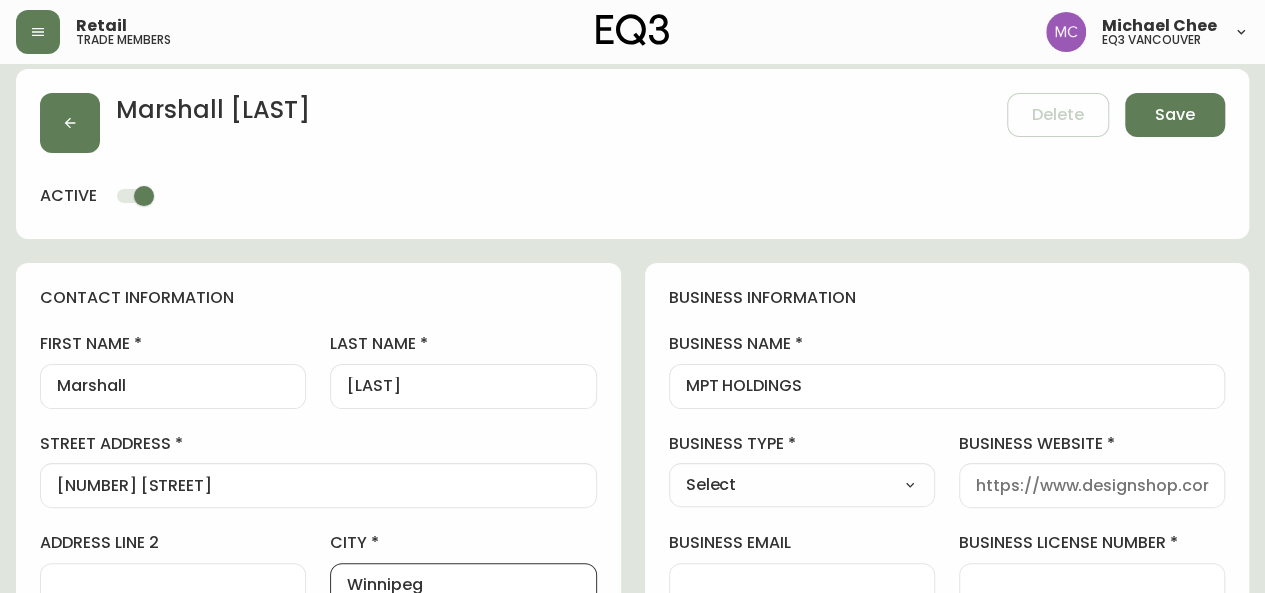 type on "Winnipeg" 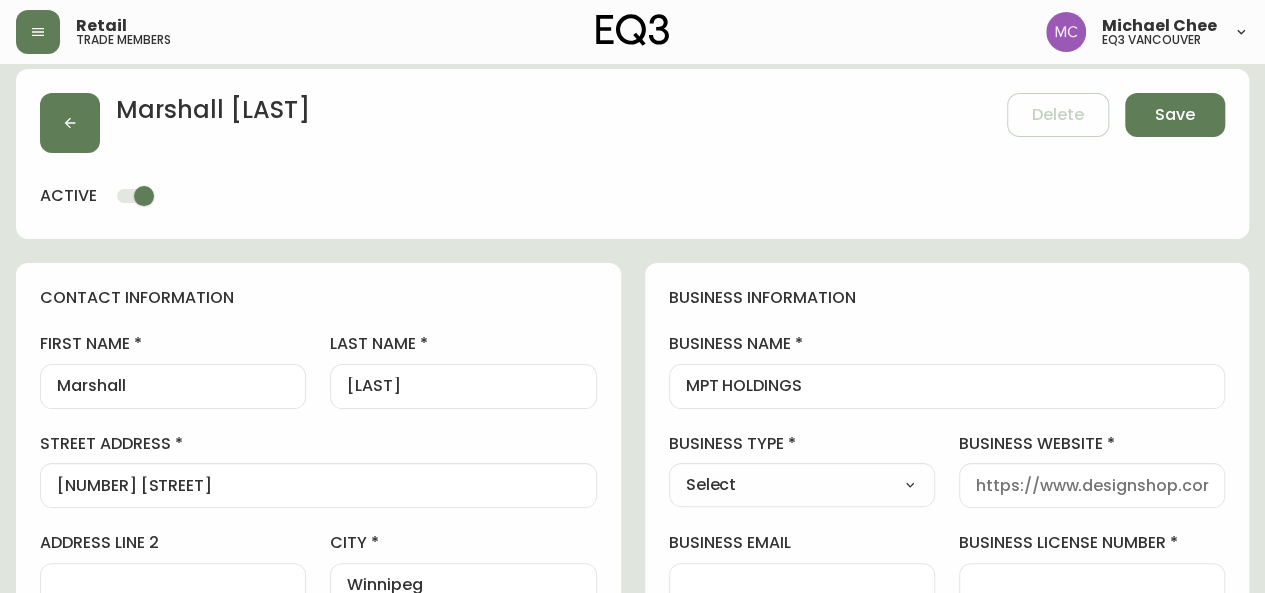 scroll, scrollTop: 396, scrollLeft: 0, axis: vertical 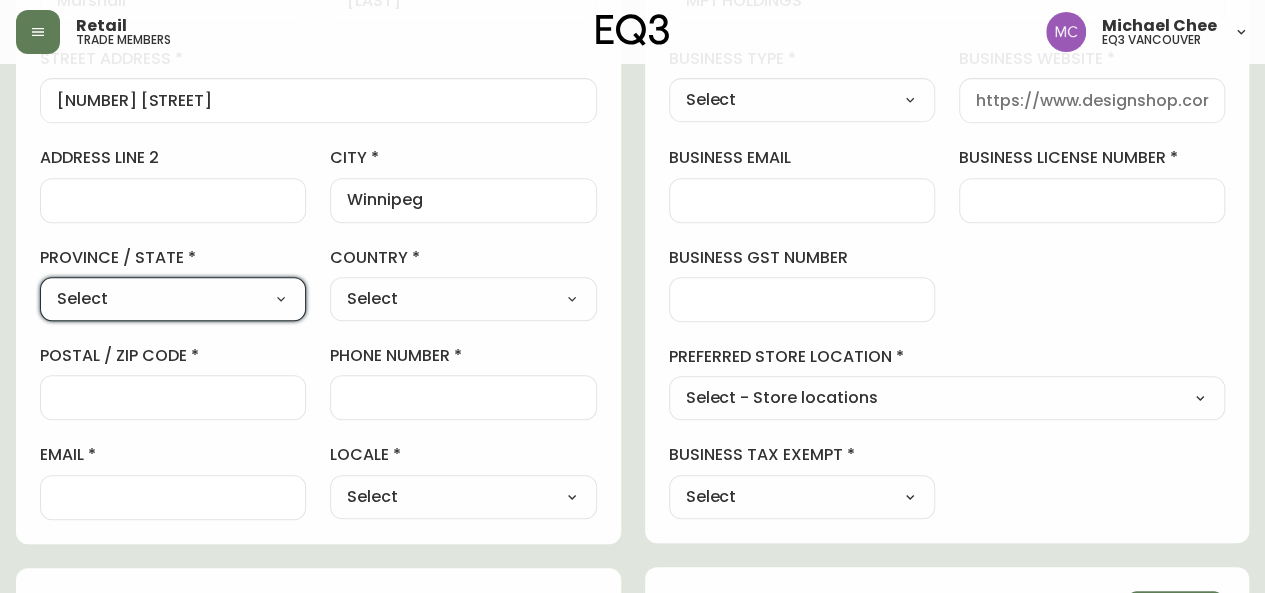 click on "Select Alberta British Columbia Manitoba New Brunswick Newfoundland and Labrador Nova Scotia Nunavut Northwest Territories Ontario Prince Edward Island Quebec Saskatchewan Yukon" at bounding box center [173, 299] 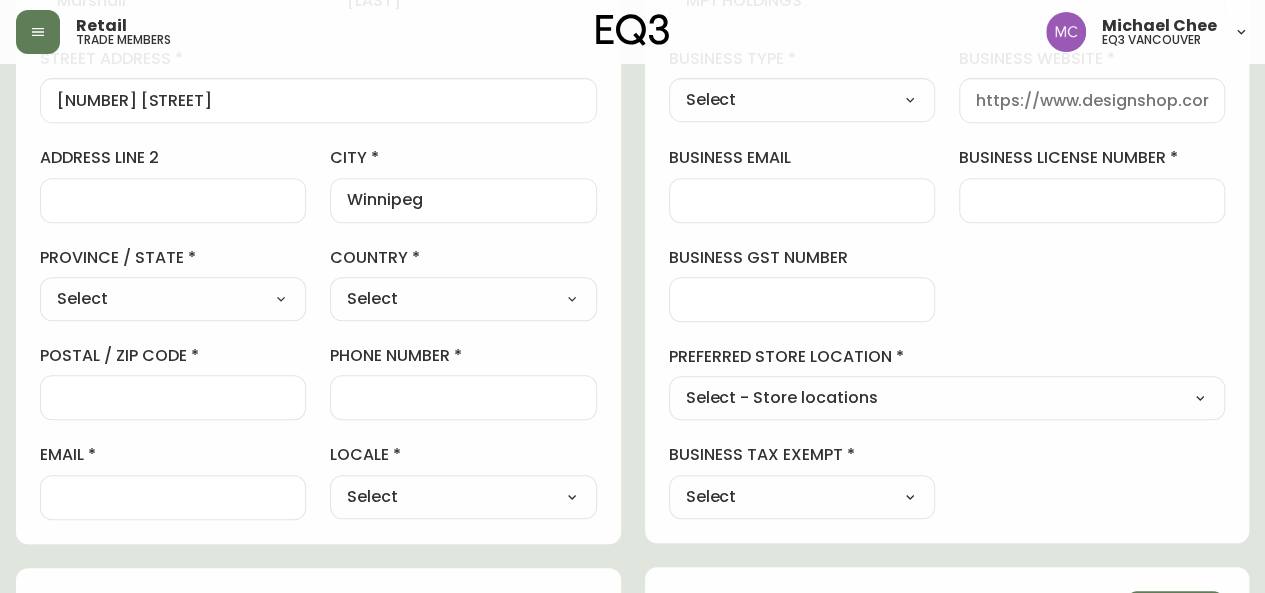 select on "NB" 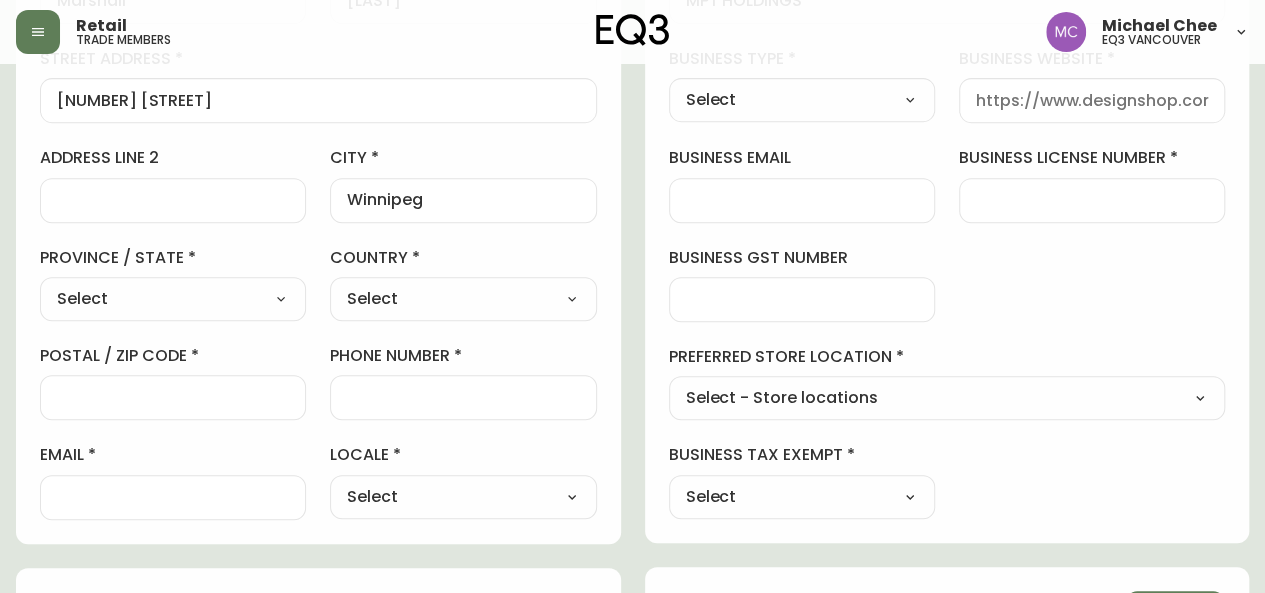 click on "Select Alberta British Columbia Manitoba New Brunswick Newfoundland and Labrador Nova Scotia Nunavut Northwest Territories Ontario Prince Edward Island Quebec Saskatchewan Yukon" at bounding box center [173, 299] 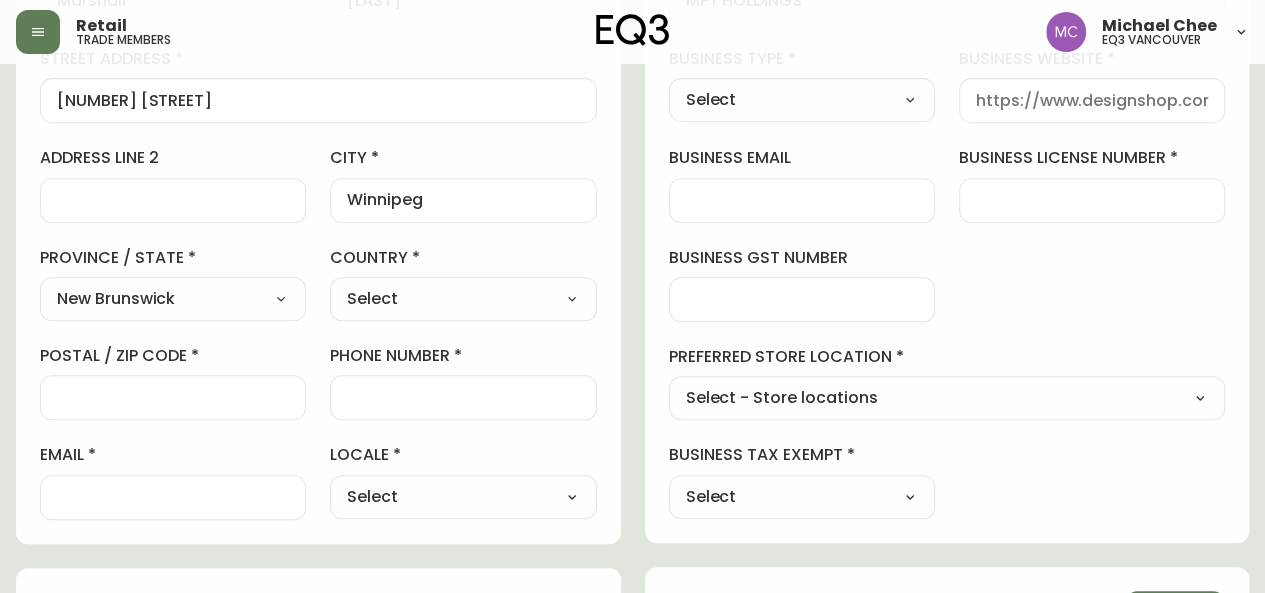 click on "Select Alberta British Columbia Manitoba New Brunswick Newfoundland and Labrador Nova Scotia Nunavut Northwest Territories Ontario Prince Edward Island Quebec Saskatchewan Yukon" at bounding box center [173, 299] 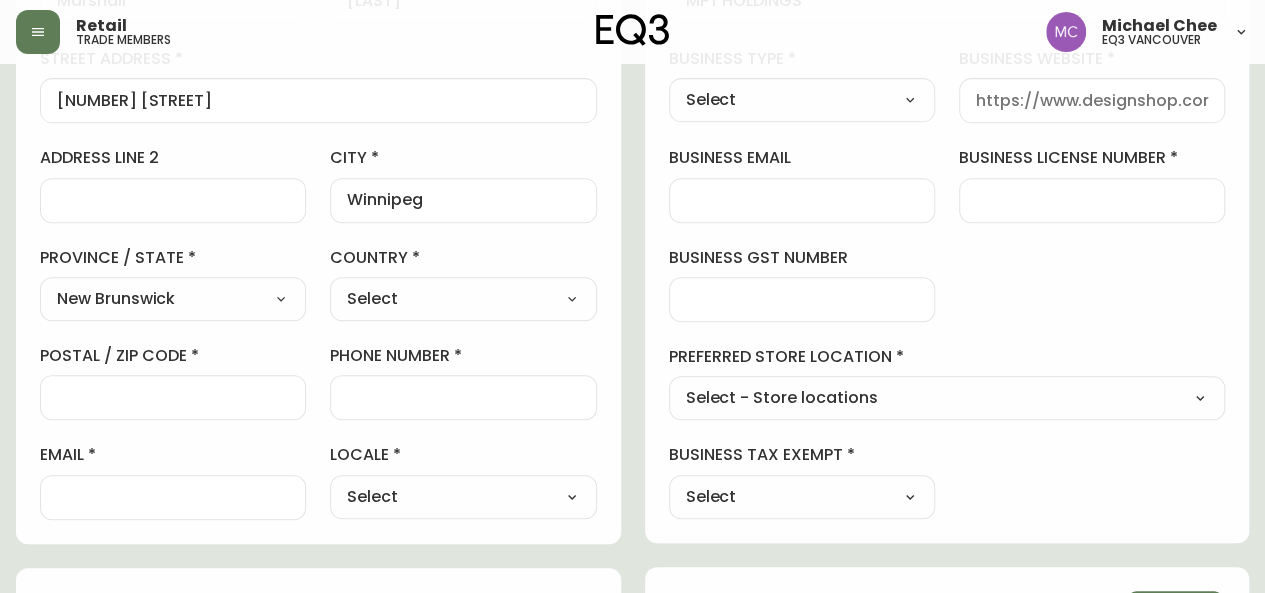 select on "MB" 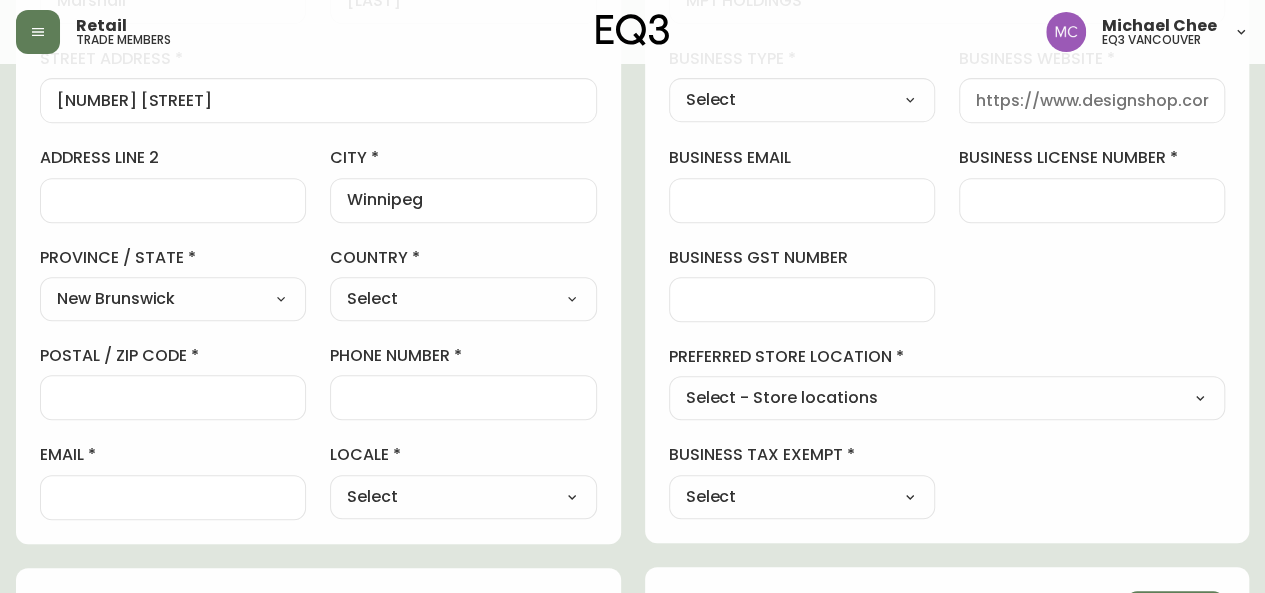 click on "Select Alberta British Columbia Manitoba New Brunswick Newfoundland and Labrador Nova Scotia Nunavut Northwest Territories Ontario Prince Edward Island Quebec Saskatchewan Yukon" at bounding box center (173, 299) 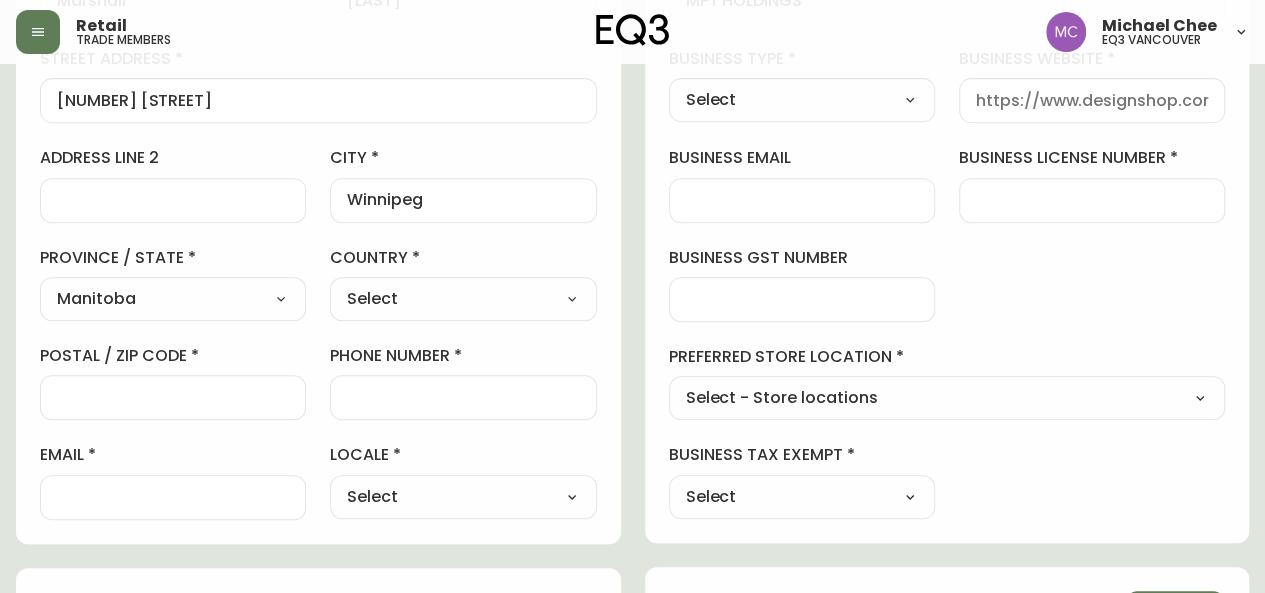 click at bounding box center (173, 397) 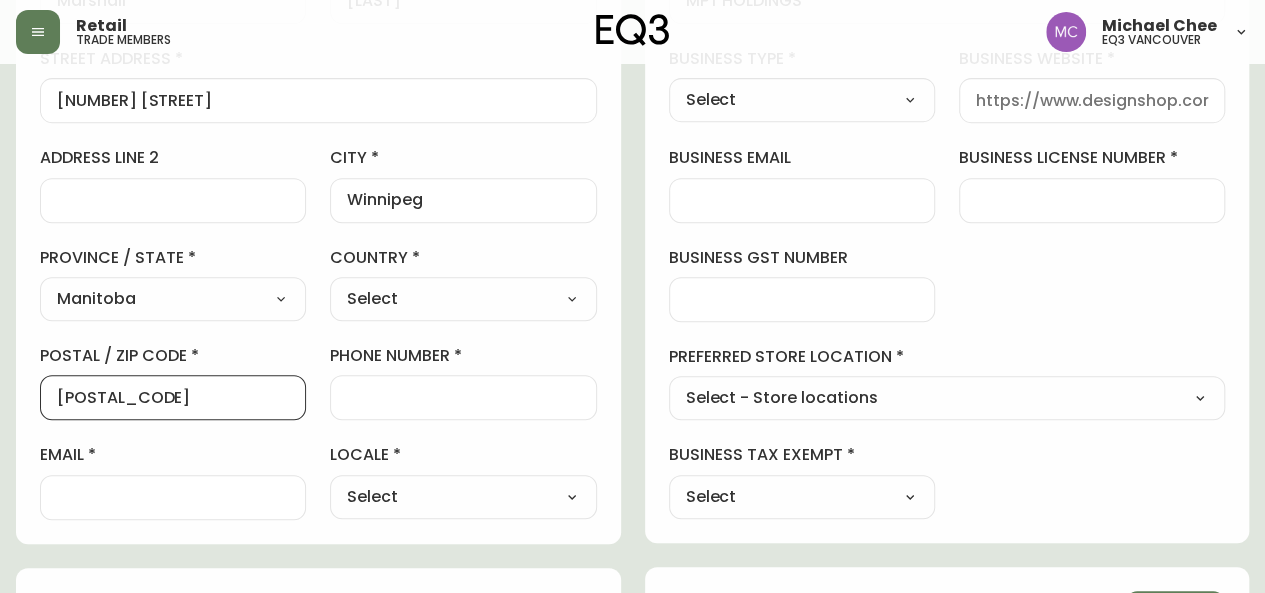 type on "[POSTAL_CODE]" 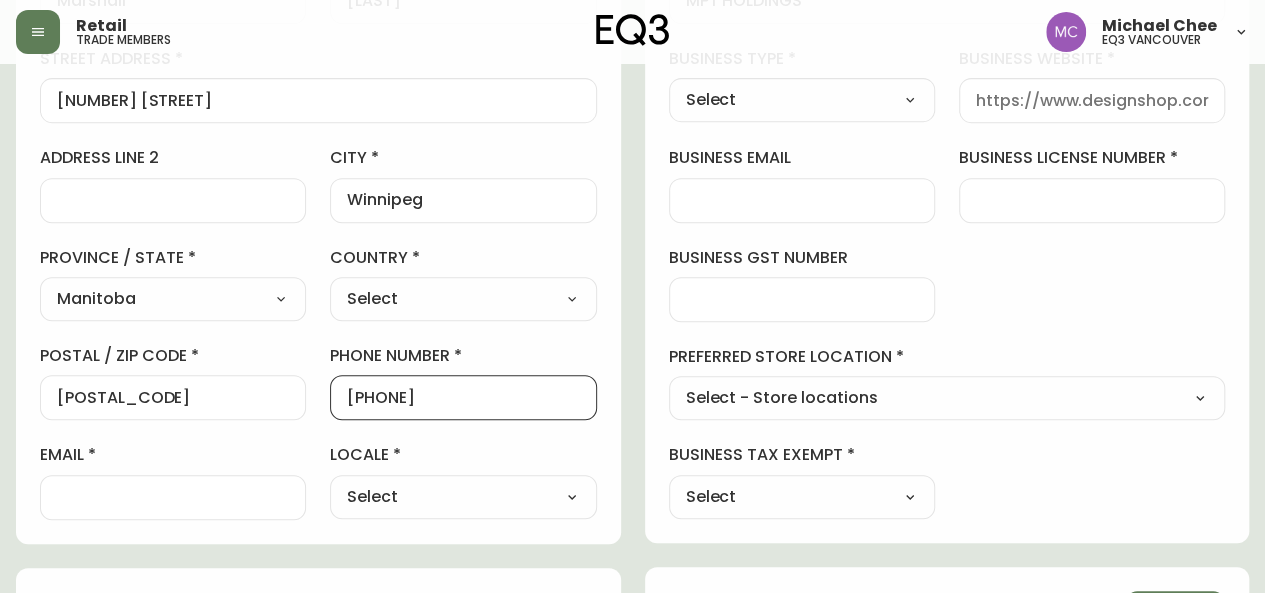 type on "[PHONE]" 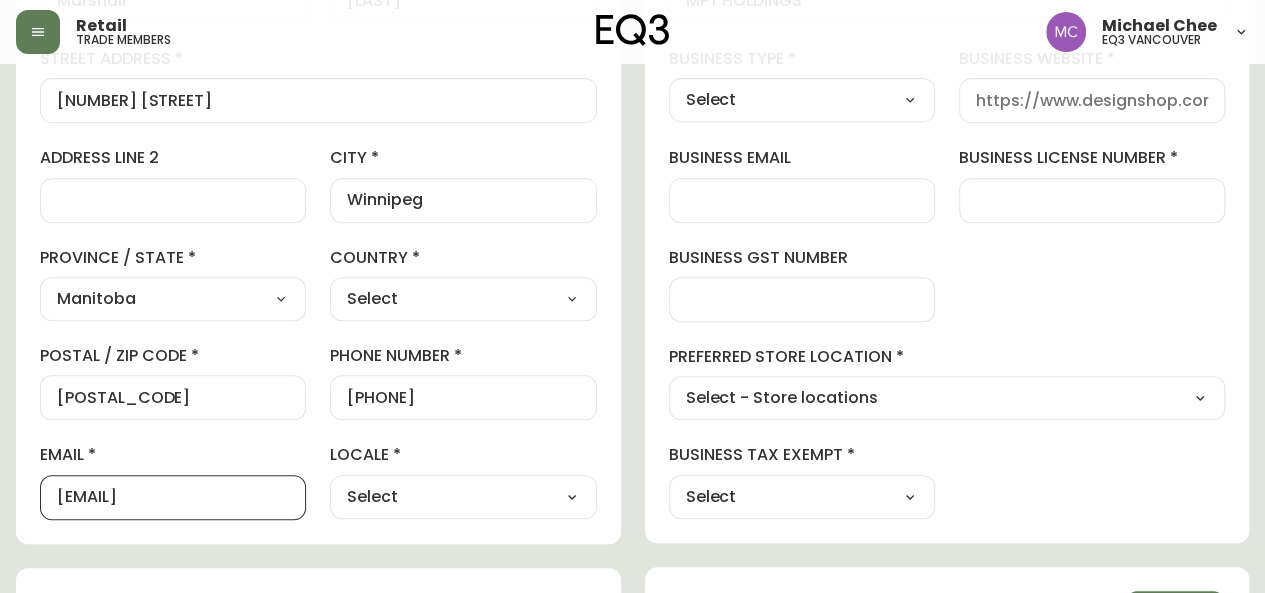 type on "[EMAIL]" 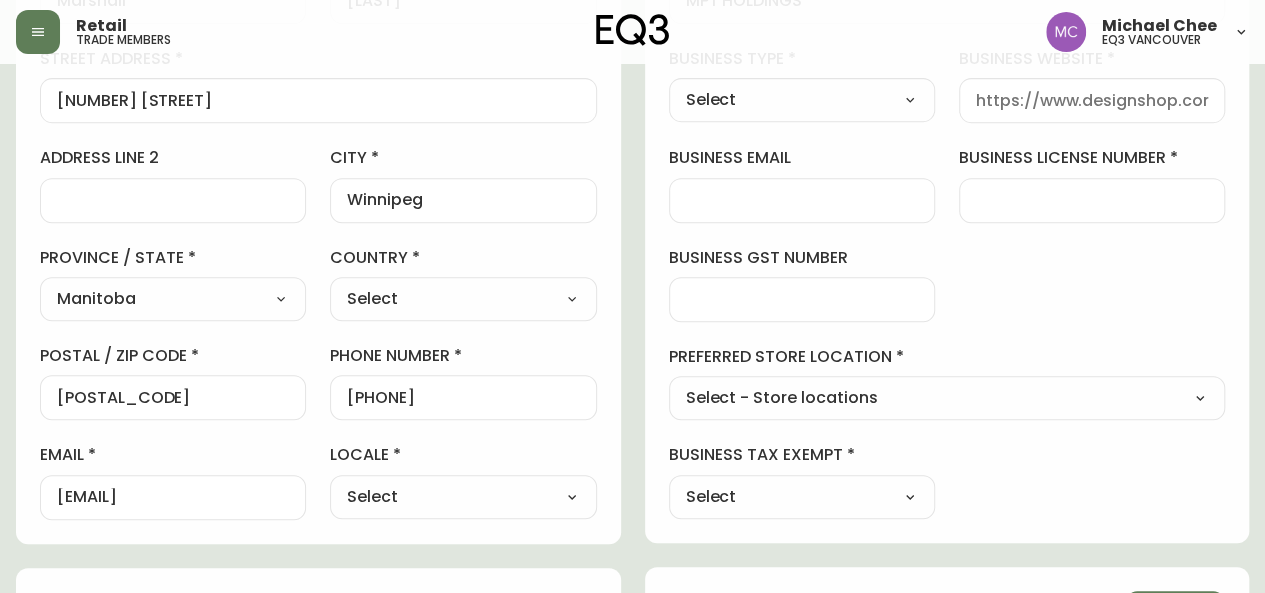 click on "Select CA_EN CA_FR US_EN" at bounding box center (463, 497) 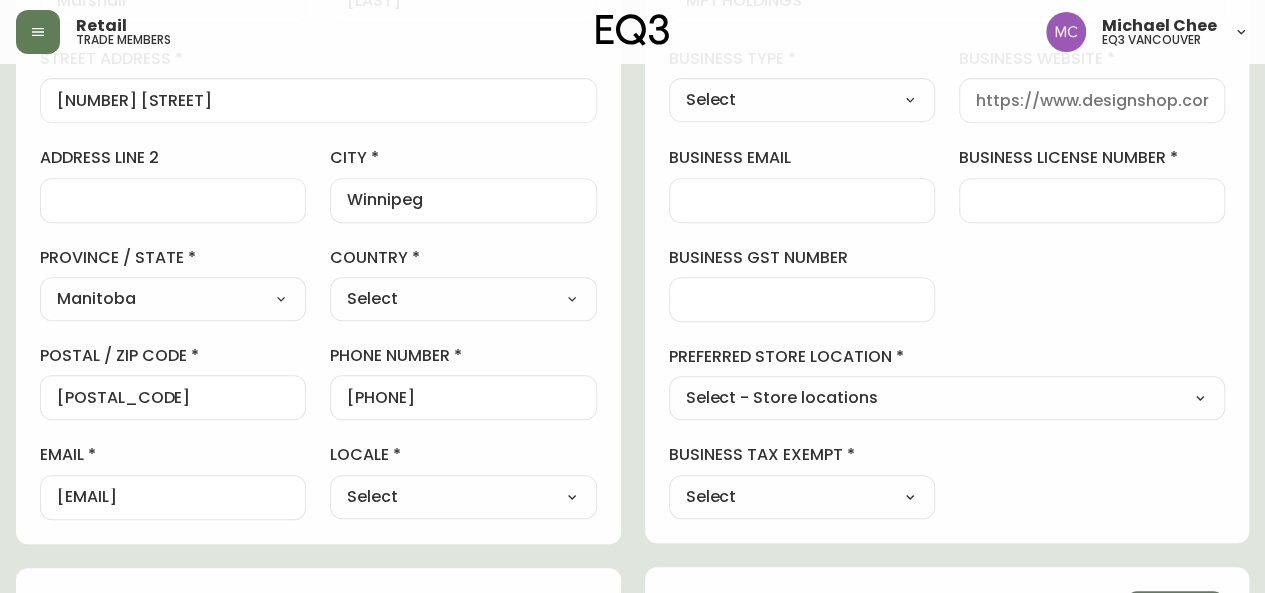 select on "CA_EN" 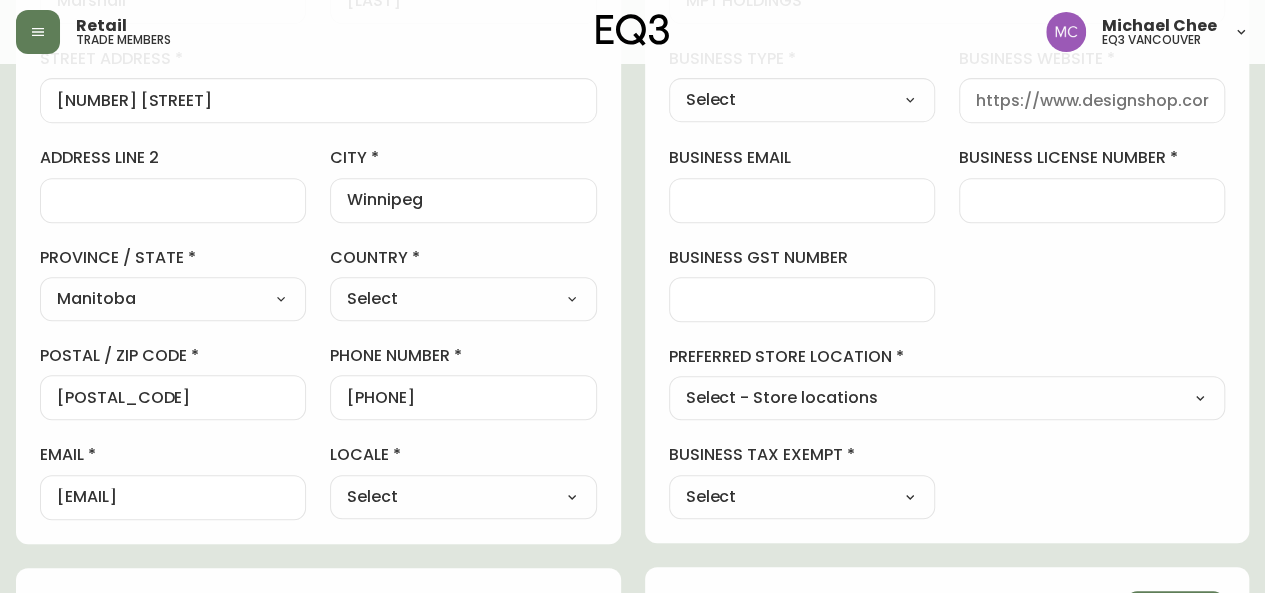 click on "Select CA_EN CA_FR US_EN" at bounding box center (463, 497) 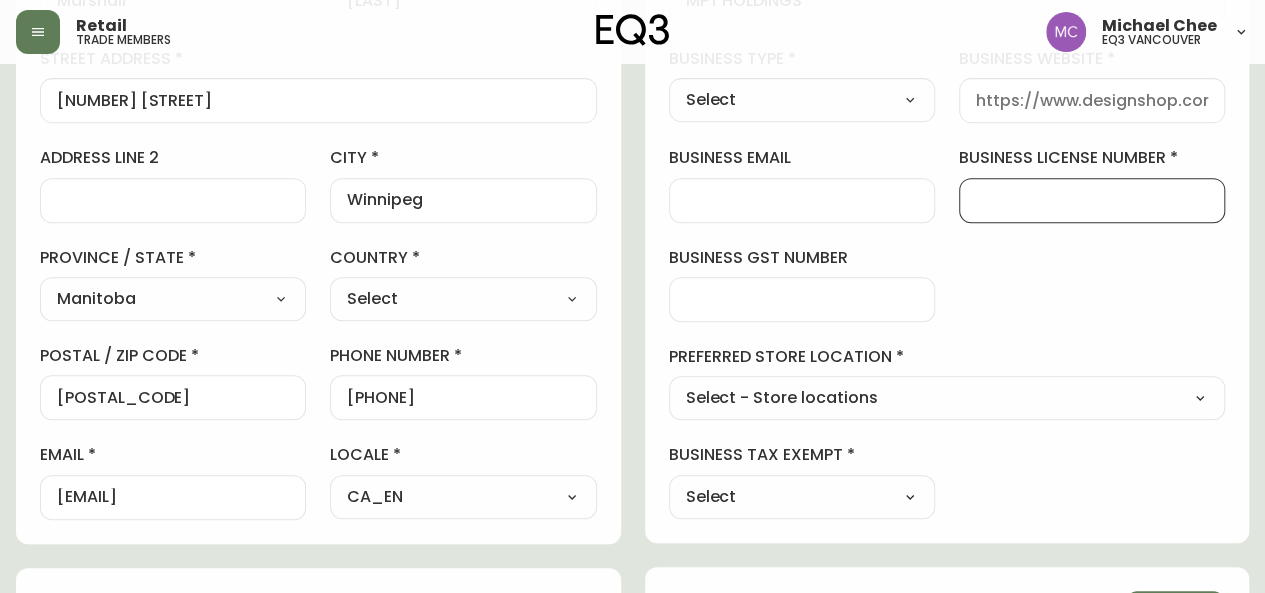 click on "business license number" at bounding box center (1092, 200) 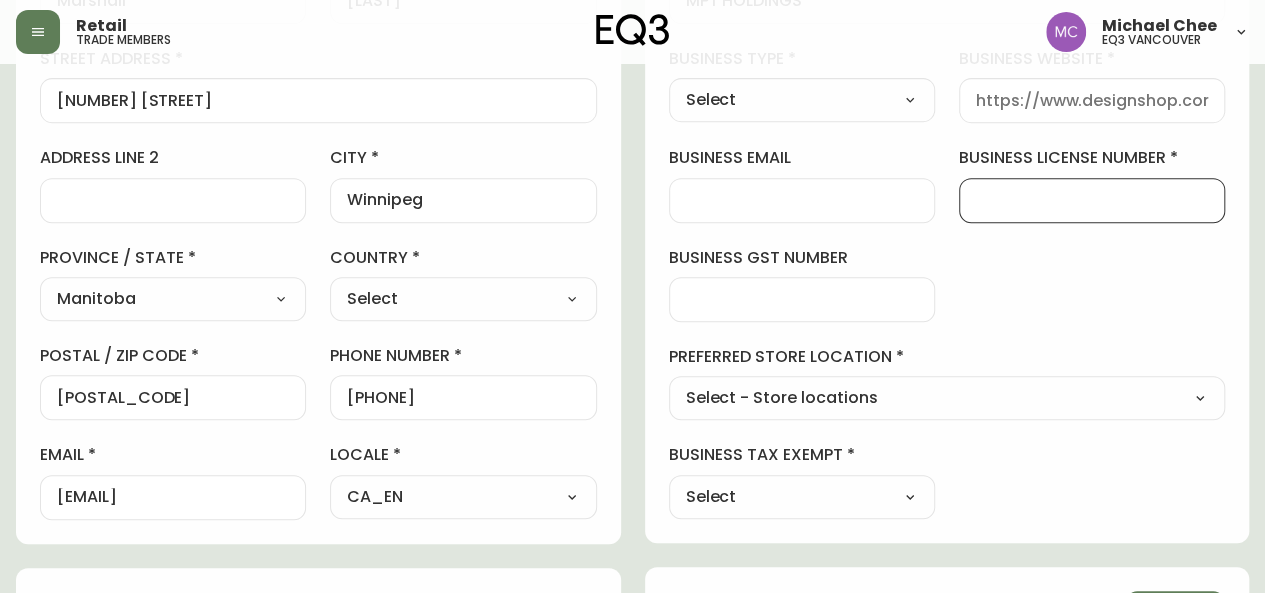 paste on "[LICENSE]" 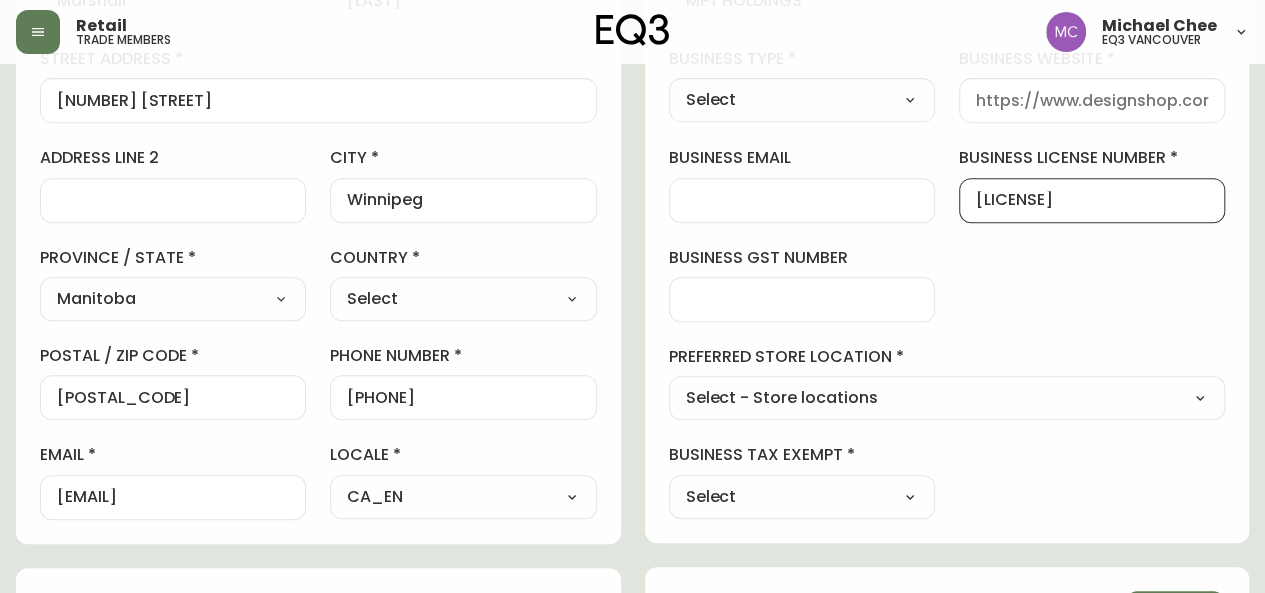 type on "[LICENSE]" 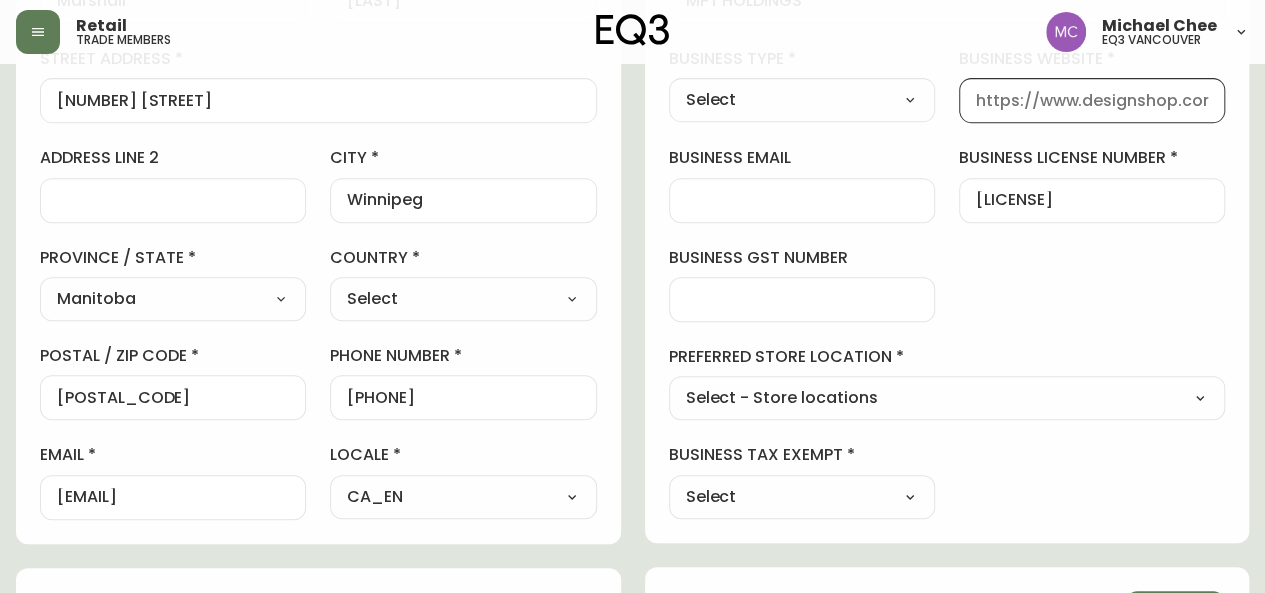 click on "business website" at bounding box center (1092, 100) 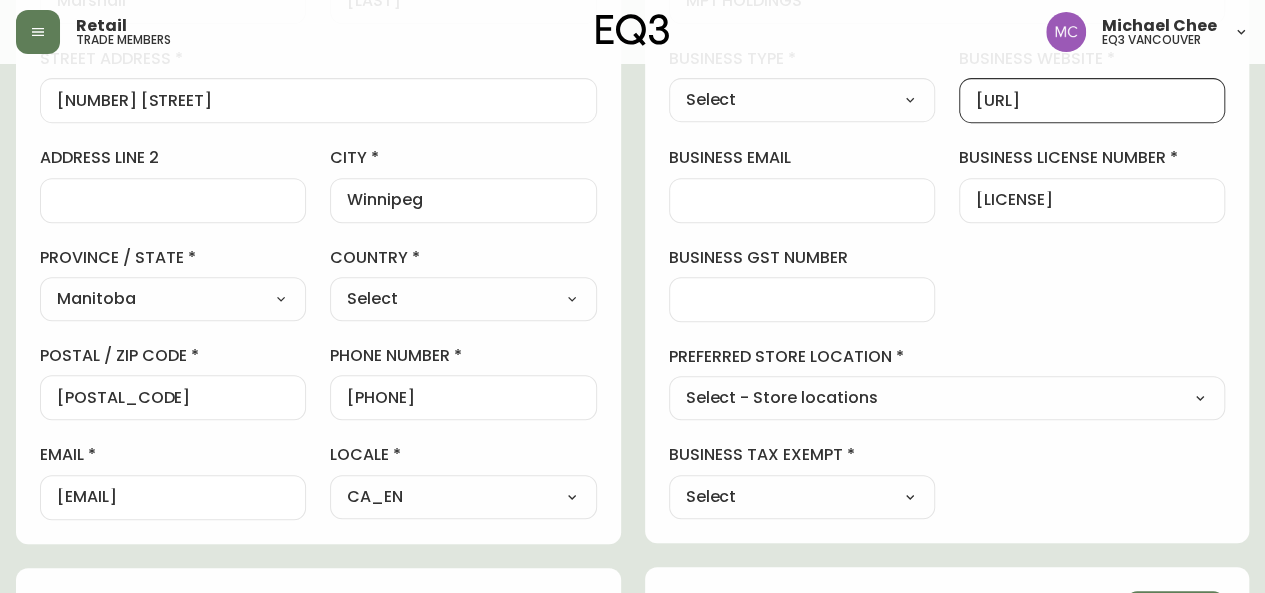 click on "[URL]" at bounding box center (1092, 100) 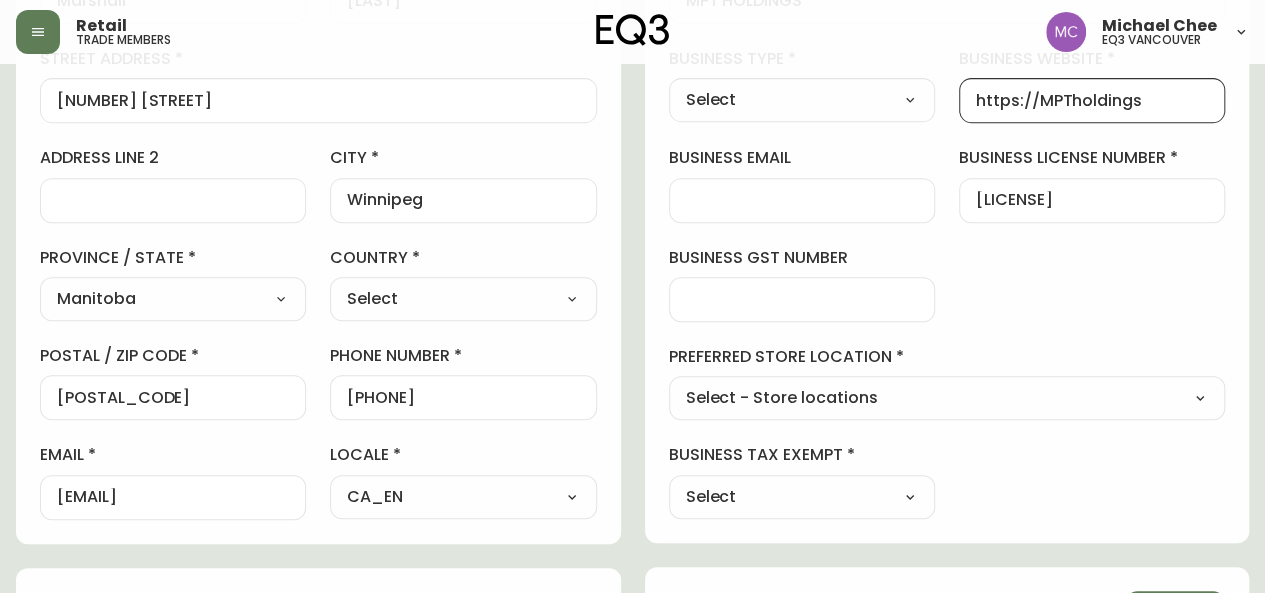 click on "https://MPTholdings" at bounding box center [1092, 100] 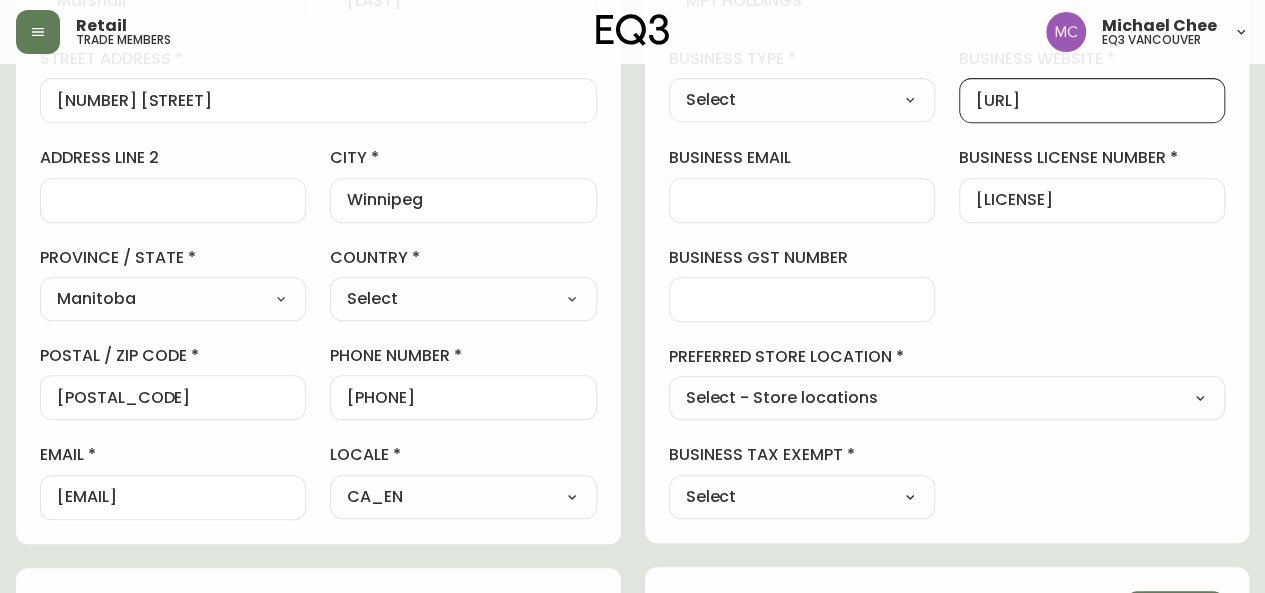 click on "[URL]" at bounding box center (1092, 100) 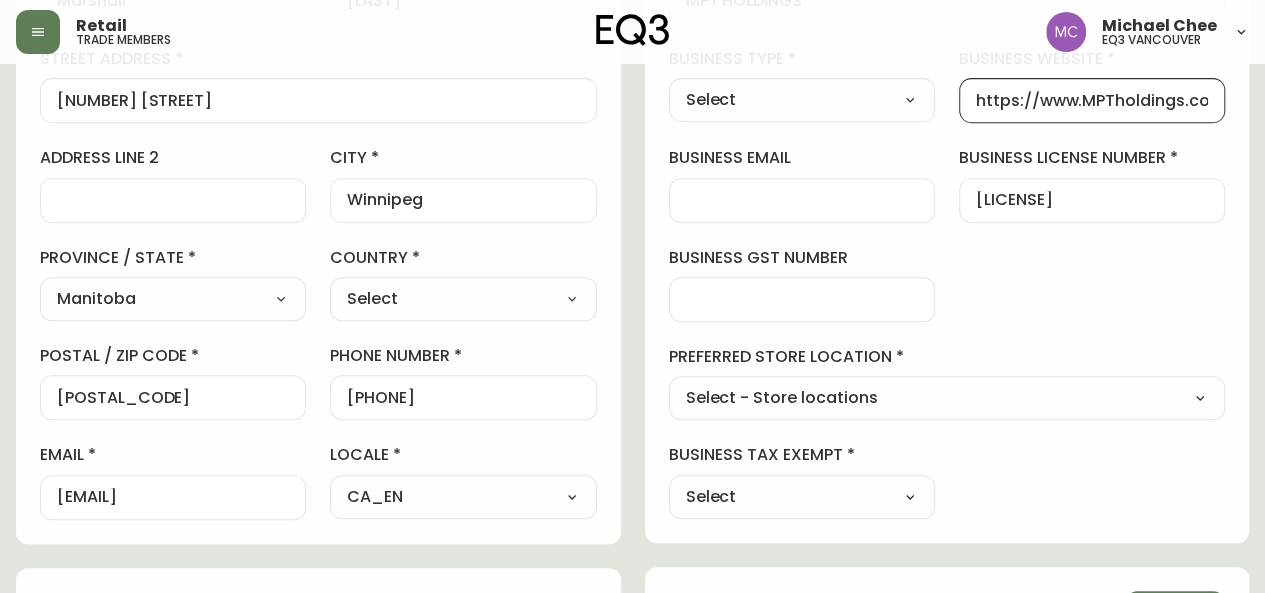 scroll, scrollTop: 0, scrollLeft: 14, axis: horizontal 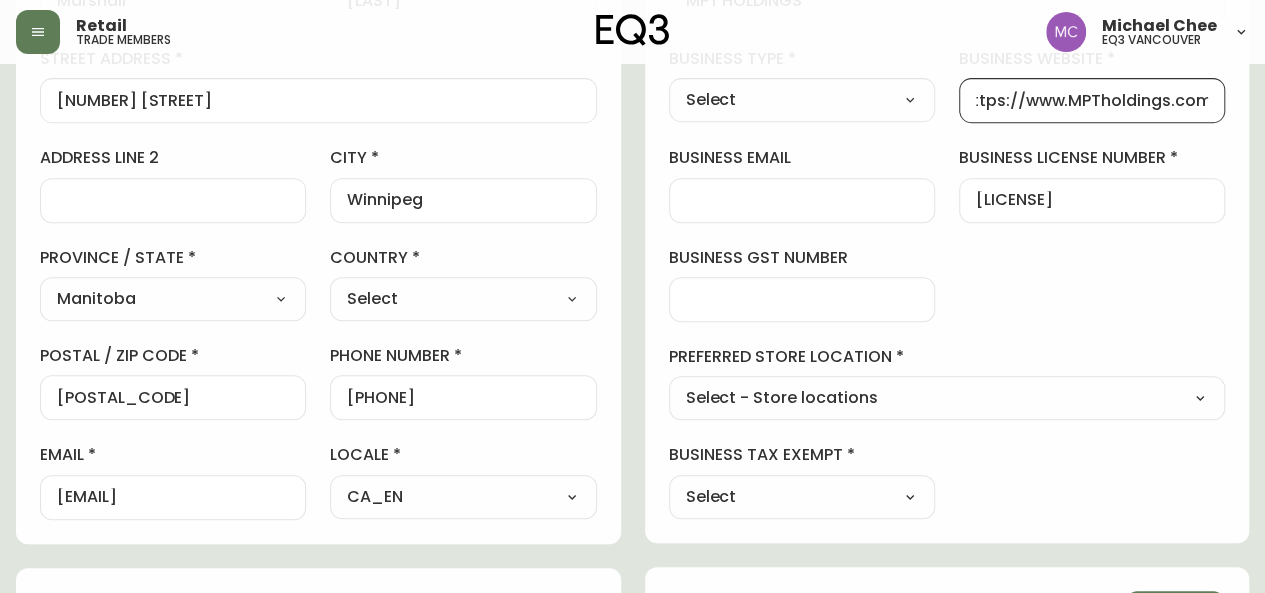 type on "https://www.MPTholdings.com" 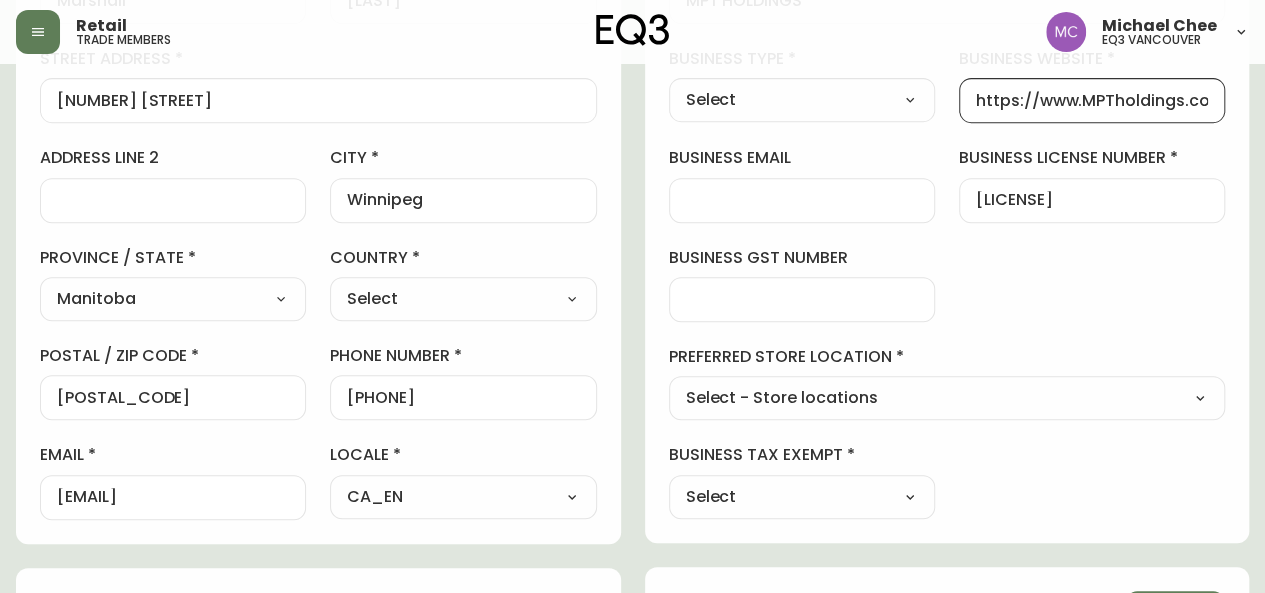 click on "Select Interior Designer Architect Home Builder Contractor Real Estate Agent Hospitality Other" at bounding box center [802, 100] 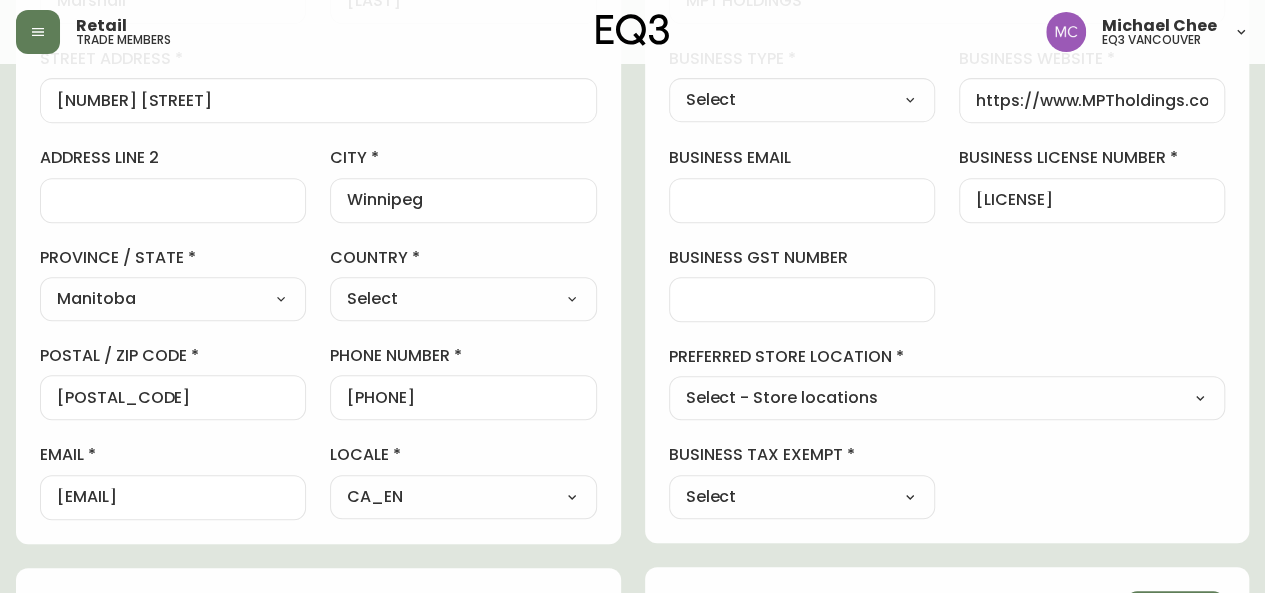 select on "Home Builder" 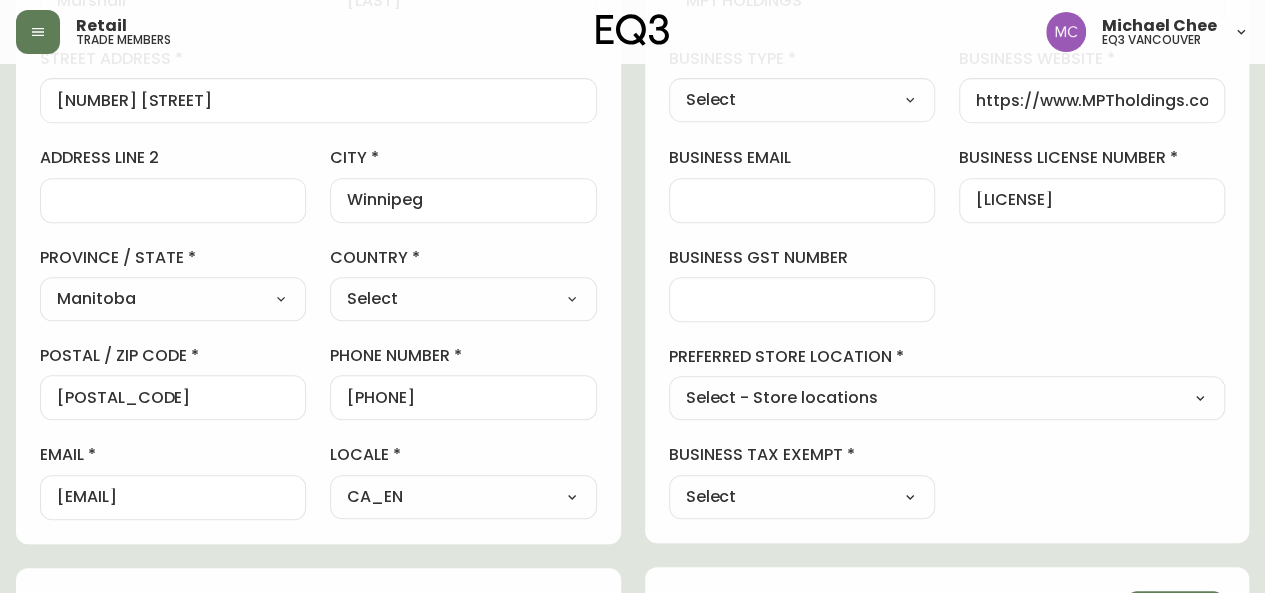click on "Select Interior Designer Architect Home Builder Contractor Real Estate Agent Hospitality Other" at bounding box center (802, 100) 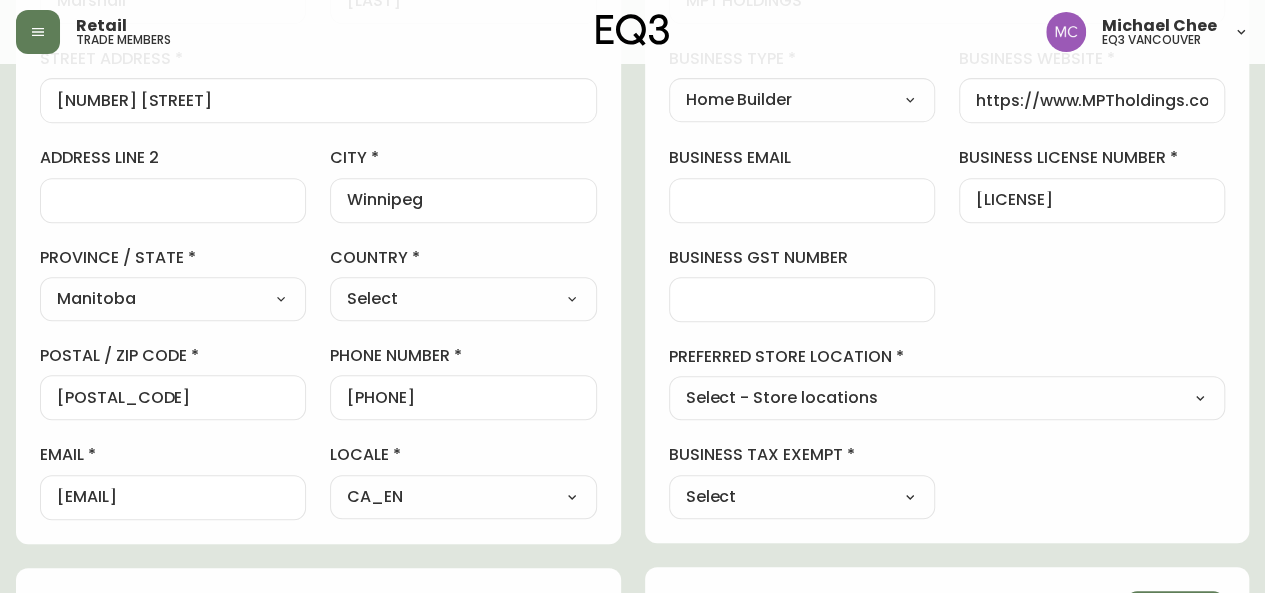 click on "business email" at bounding box center [802, 200] 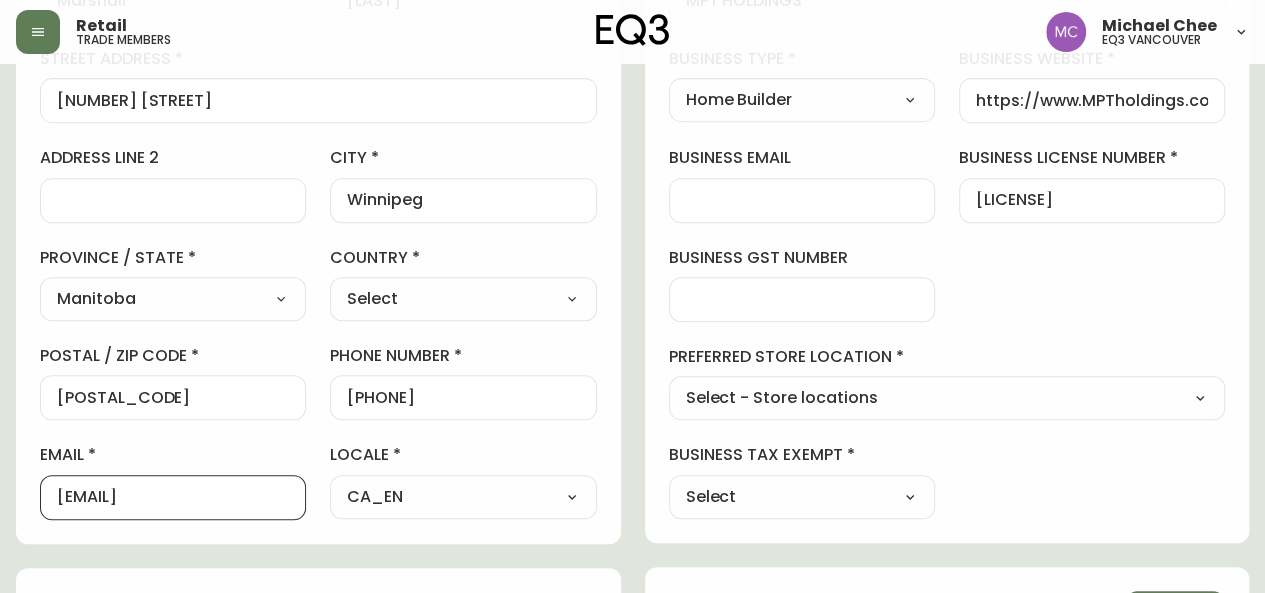 drag, startPoint x: 198, startPoint y: 495, endPoint x: 0, endPoint y: 483, distance: 198.3633 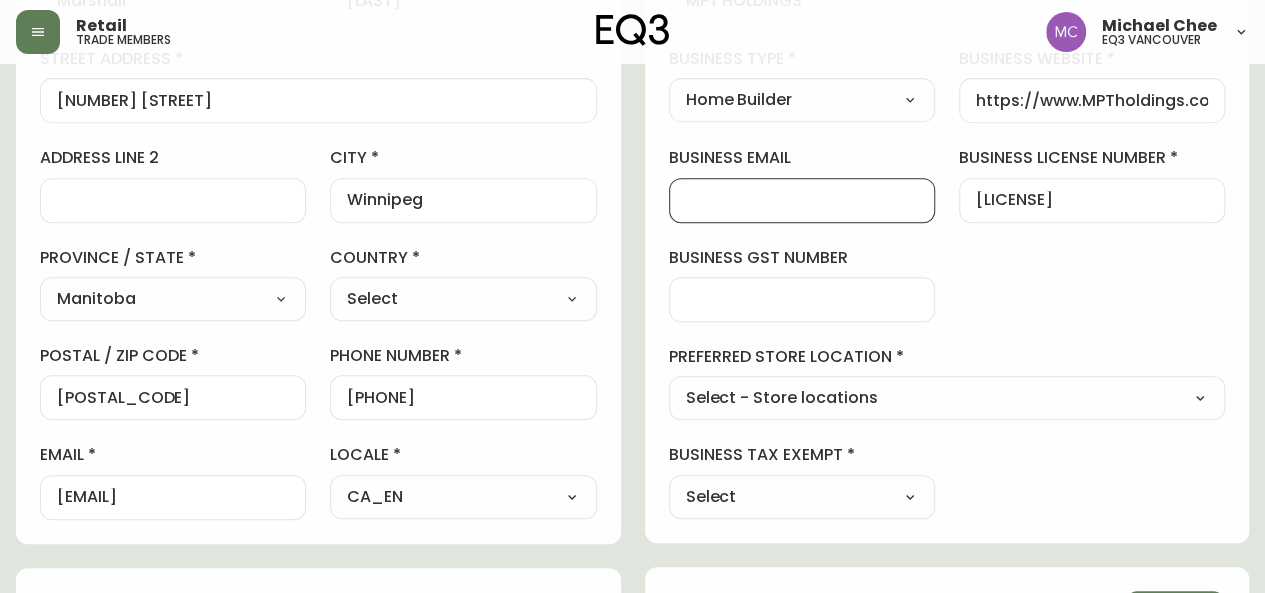 paste on "[EMAIL]" 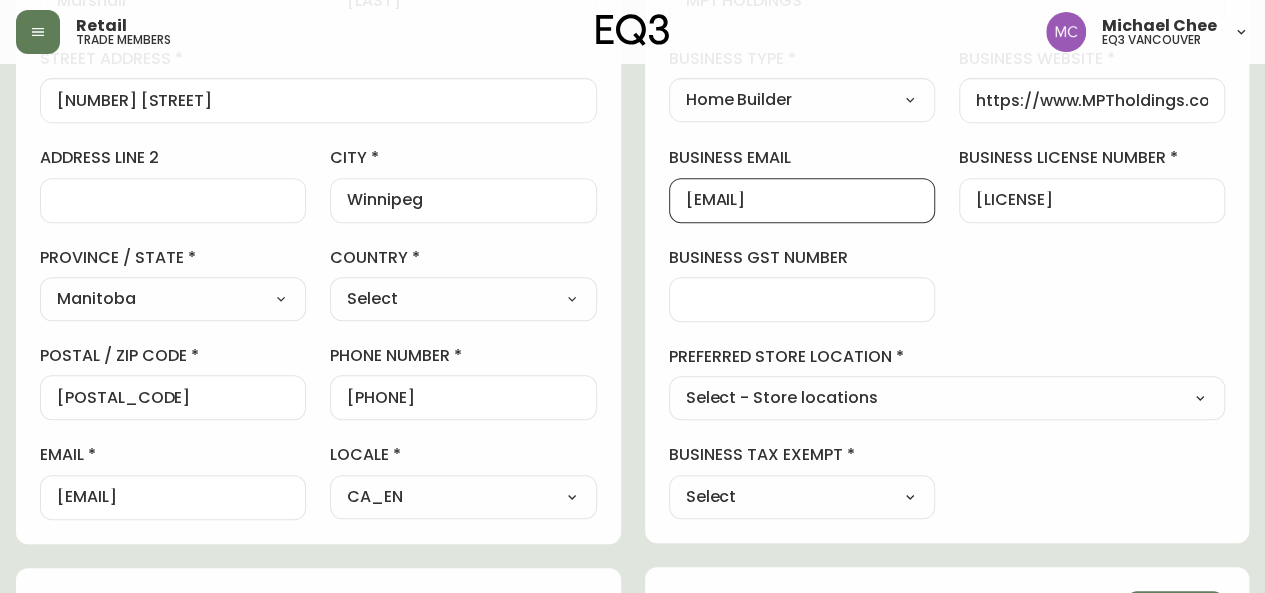 type on "[EMAIL]" 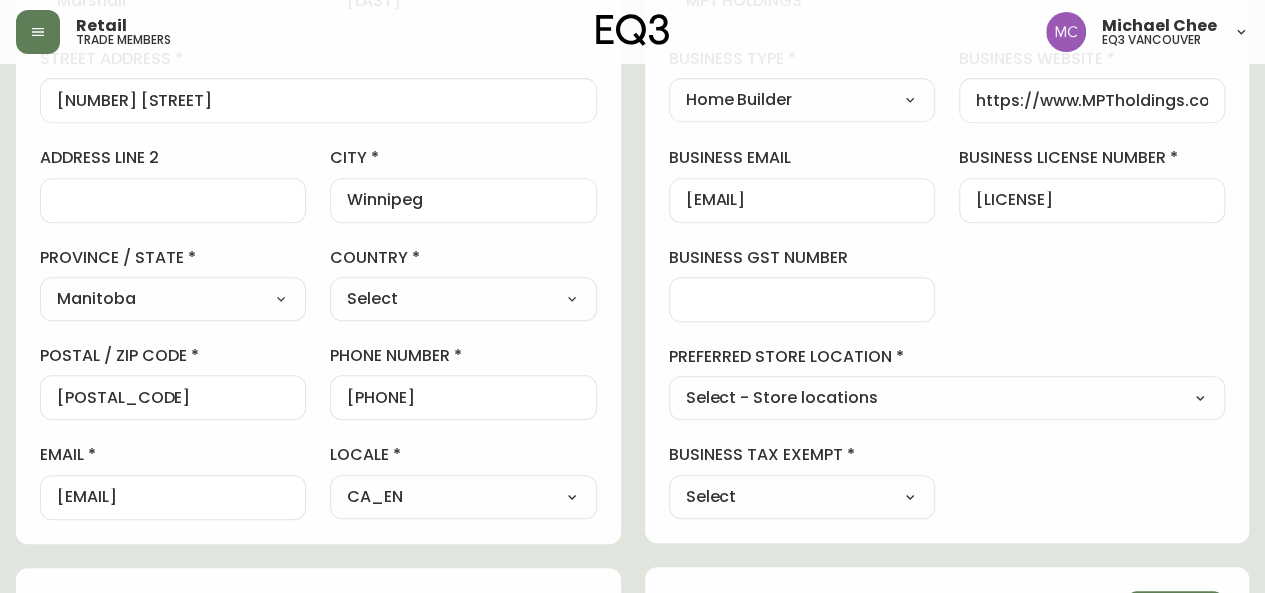 select on "[CREDIT_CARD]" 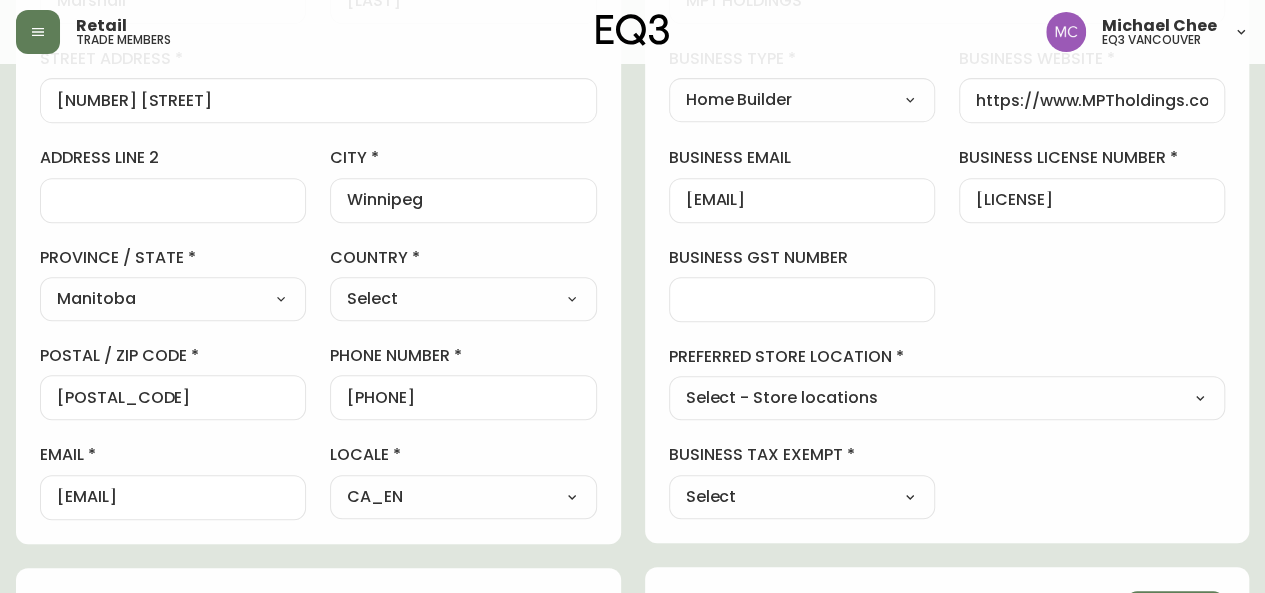 click on "Select - Store locations EQ3 Brossard EQ3 Burlington EQ3 Calgary EQ3 Montréal - Griffintown EQ3 Montréal - St Laurent EQ3 Ottawa EQ3 Outlet - Laval EQ3 Quebec City EQ3 Toronto - Hanna EQ3 Toronto - King EQ3 Vancouver EQ3 Winnipeg Select - Trade locations EQ3 US Trade - Formally East" at bounding box center [947, 399] 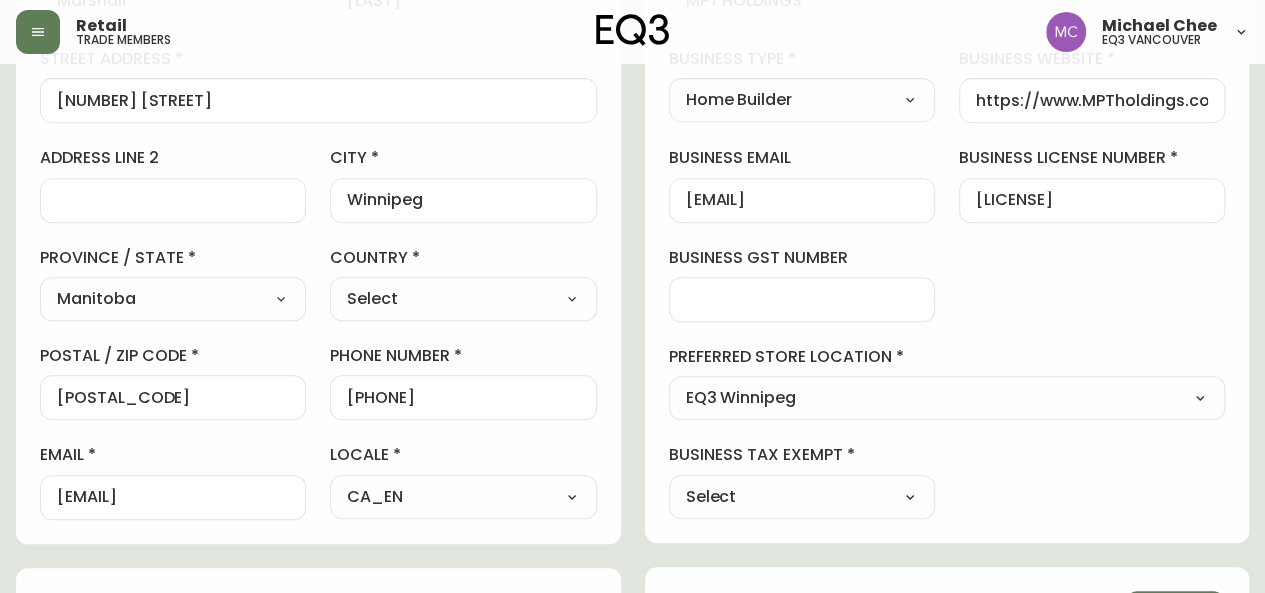 type on "EQ3 Winnipeg" 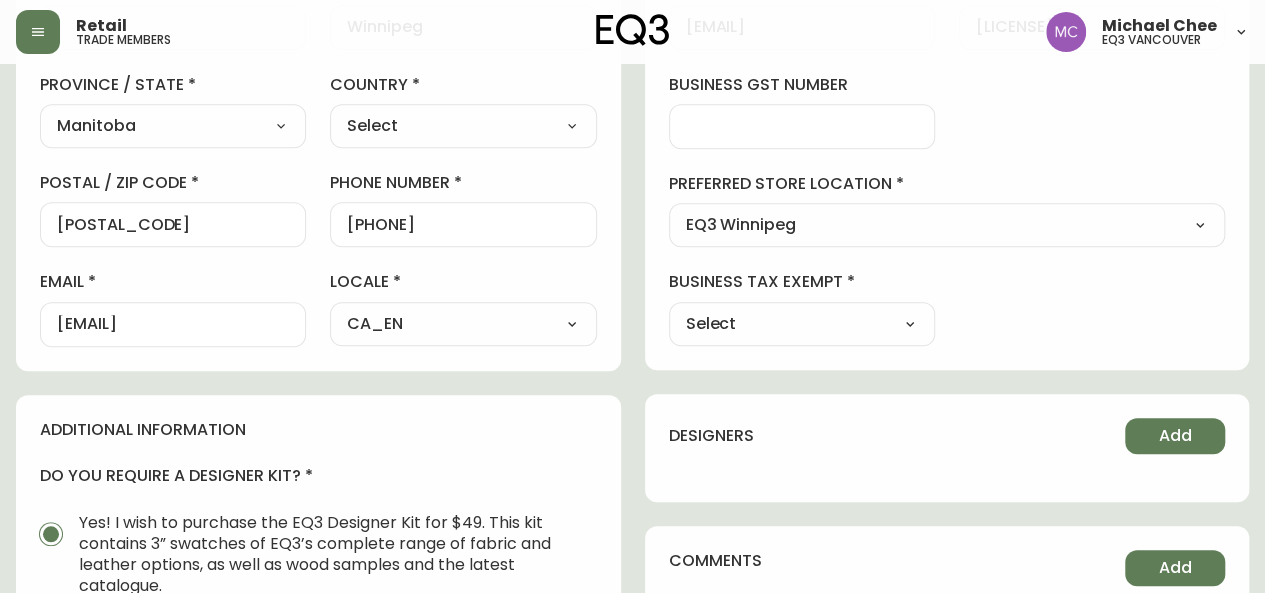 scroll, scrollTop: 582, scrollLeft: 0, axis: vertical 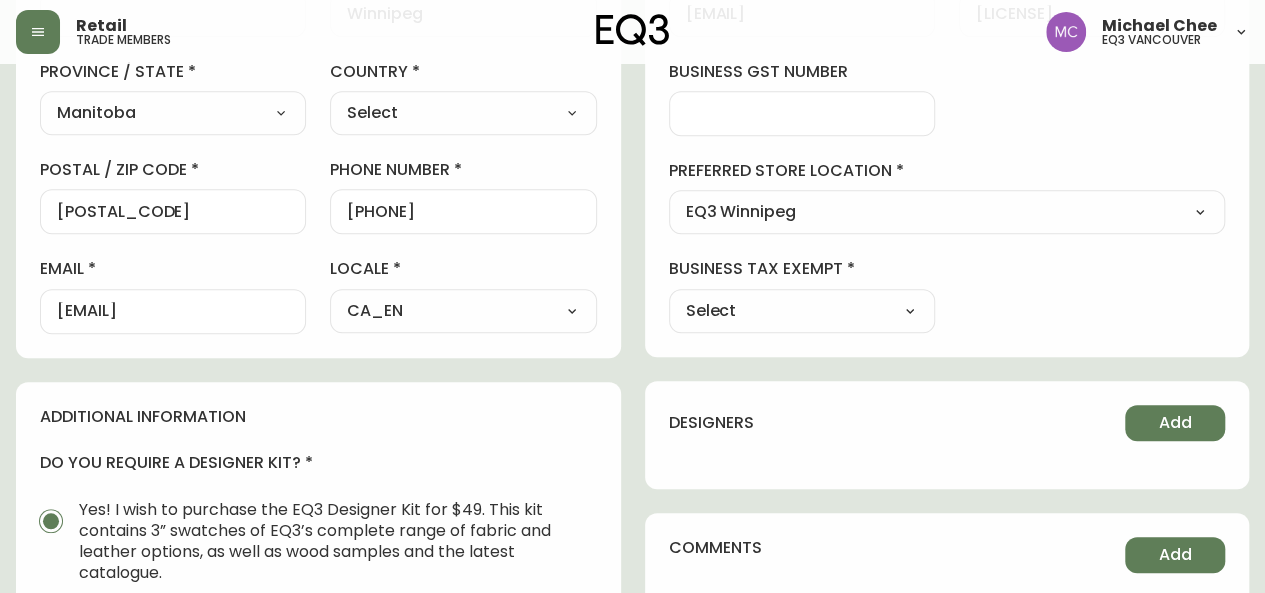 click on "Select Yes No" at bounding box center [802, 311] 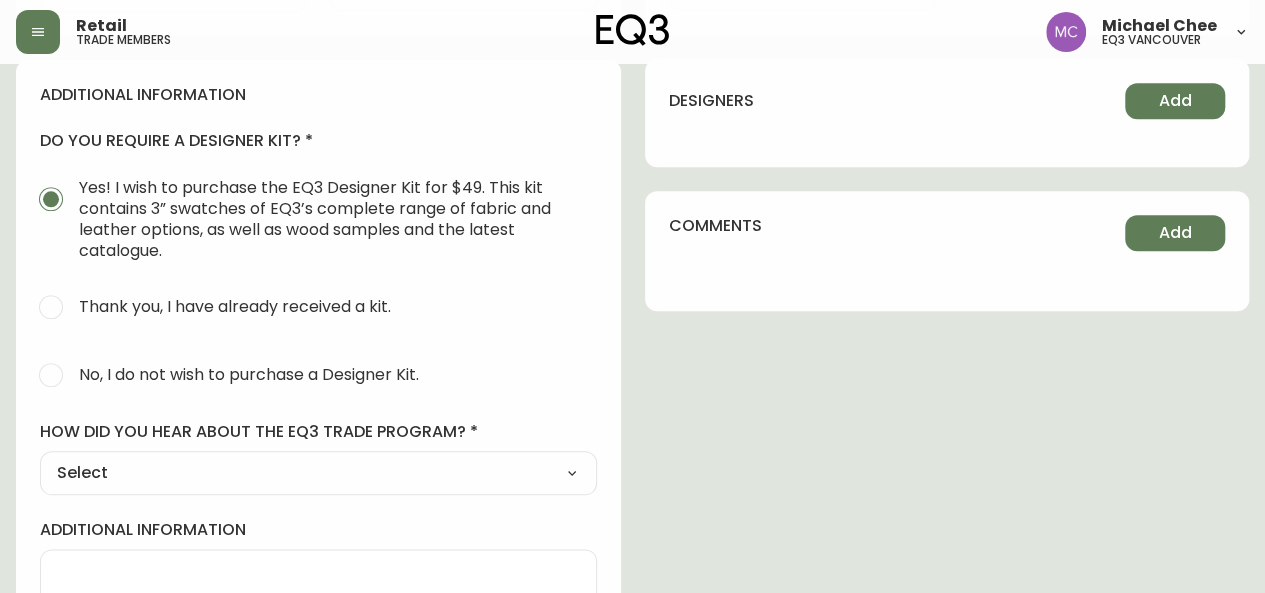 scroll, scrollTop: 935, scrollLeft: 0, axis: vertical 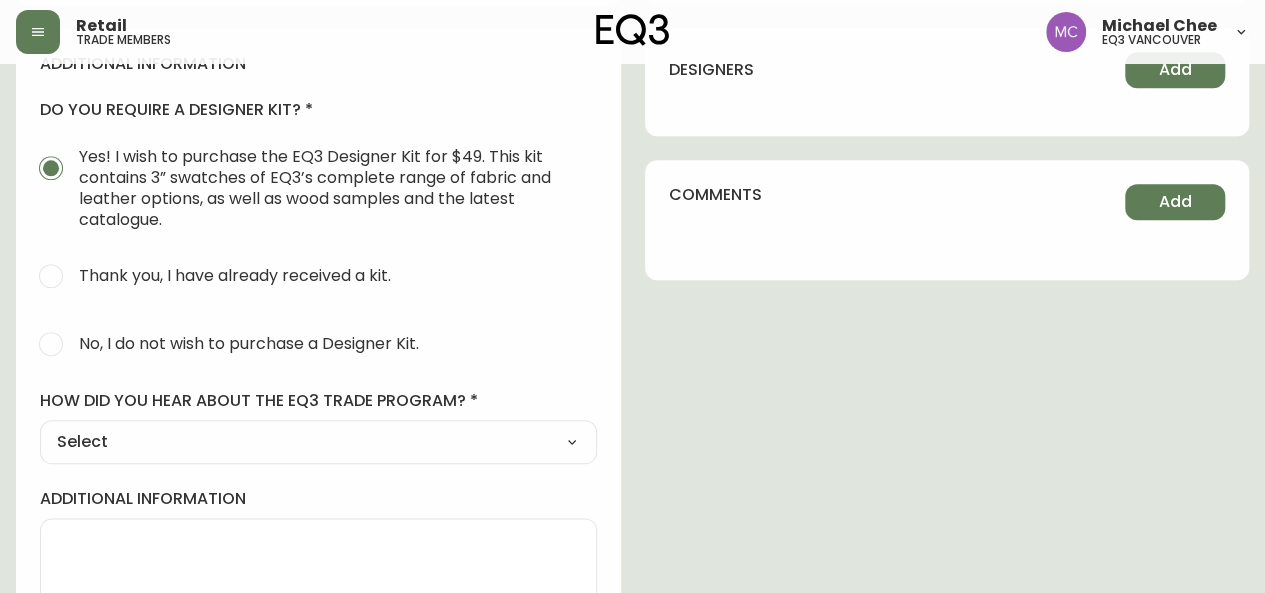 click on "No, I do not wish to purchase a Designer Kit." at bounding box center (249, 343) 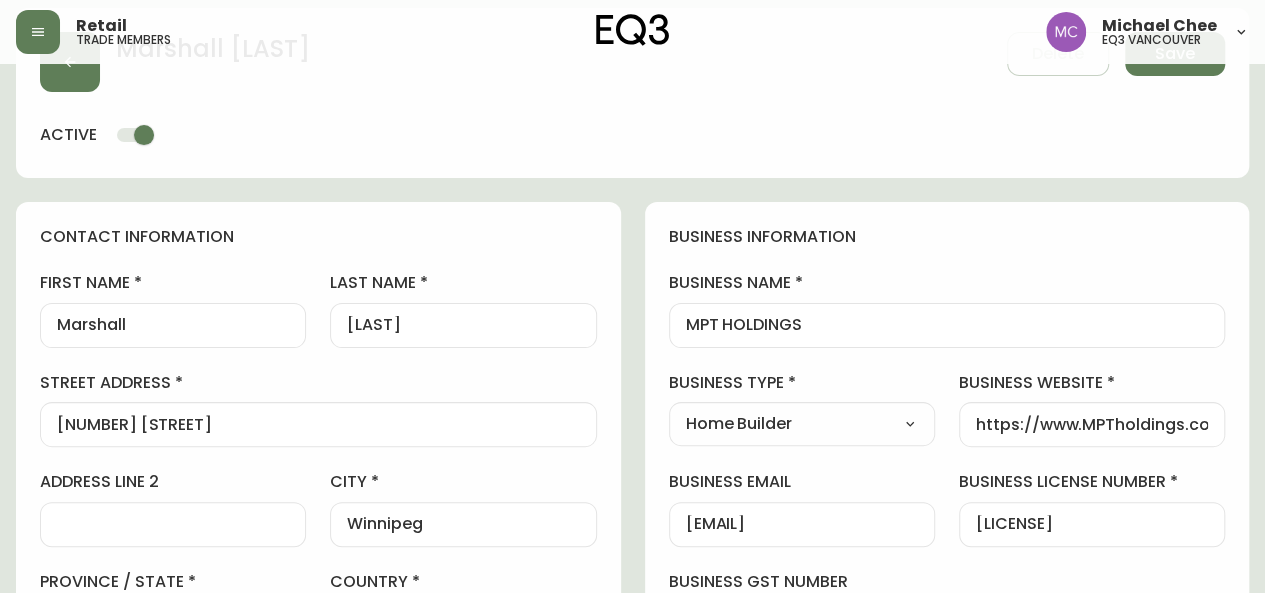 scroll, scrollTop: 0, scrollLeft: 0, axis: both 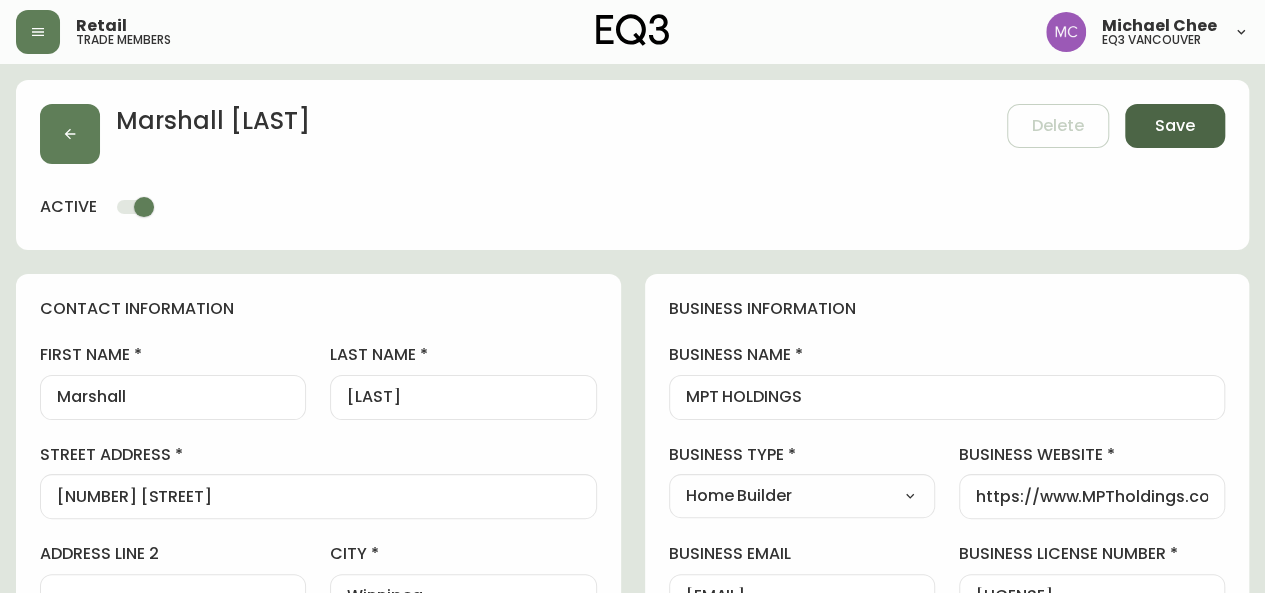 click on "Save" at bounding box center [1175, 126] 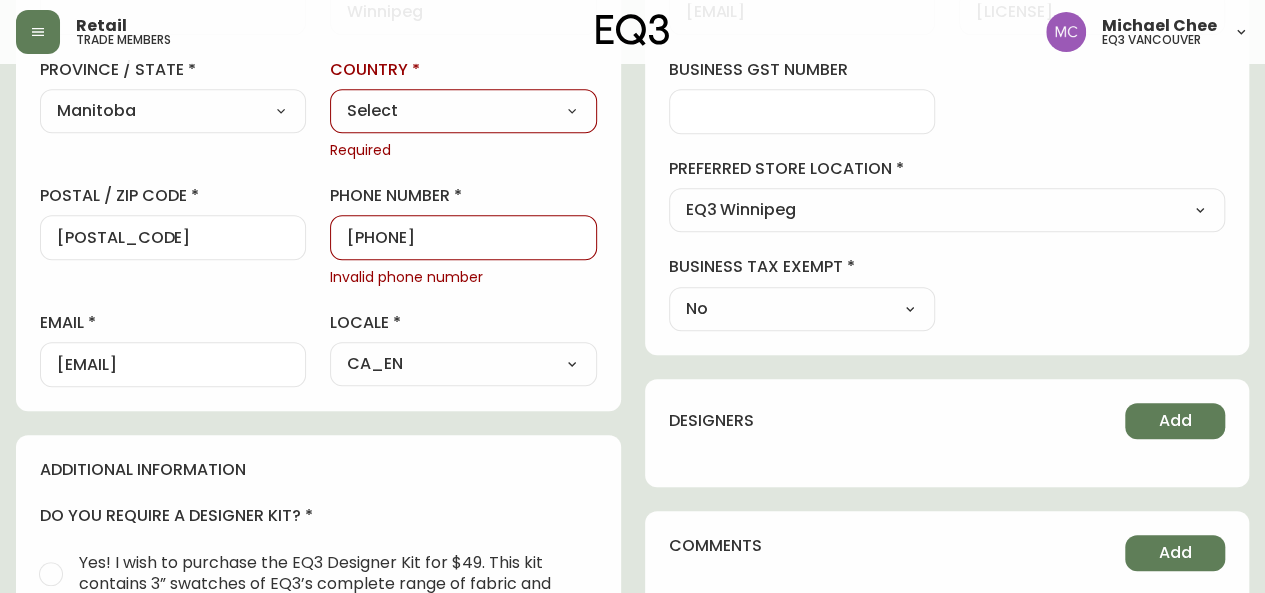 scroll, scrollTop: 582, scrollLeft: 0, axis: vertical 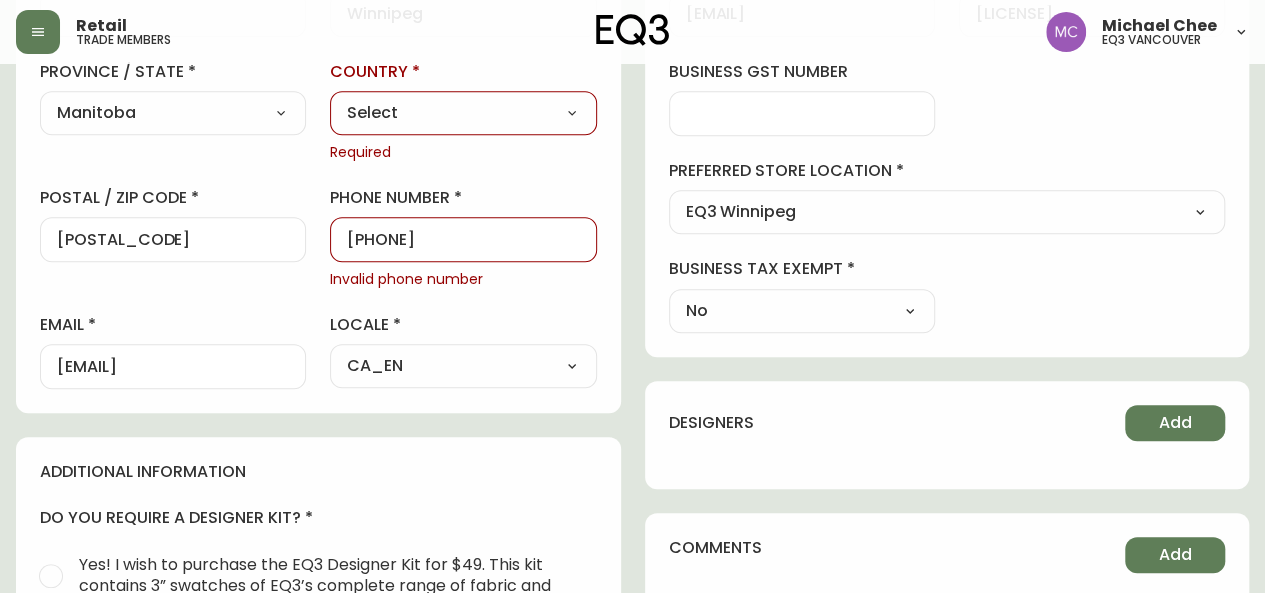 click on "[PHONE]" at bounding box center [463, 239] 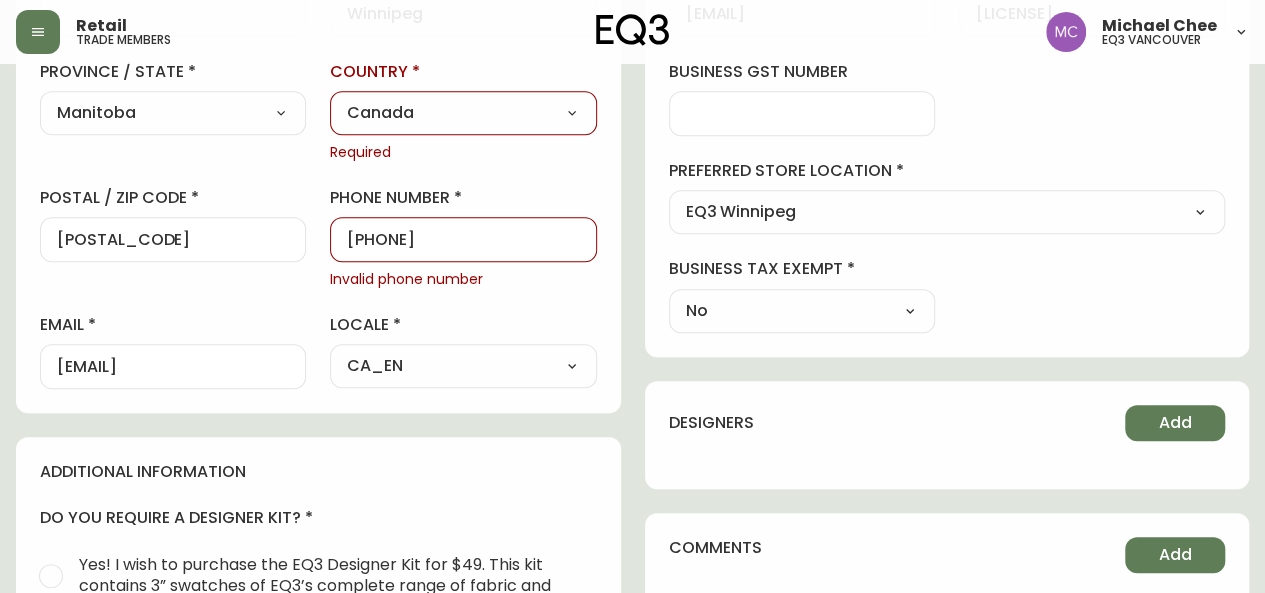 click on "first name [FIRST] last name [LAST] street address [NUMBER] [STREET] address line 2 city [CITY] province / state Manitoba Select Alberta British Columbia Manitoba New Brunswick Newfoundland and Labrador Nova Scotia Nunavut Northwest Territories Ontario Prince Edward Island Quebec Saskatchewan Yukon country Canada Select Canada United States Required postal / zip code [POSTAL_CODE] phone number [PHONE] Invalid phone number email [EMAIL] locale CA_EN Select CA_EN CA_FR US_EN" at bounding box center [318, 75] 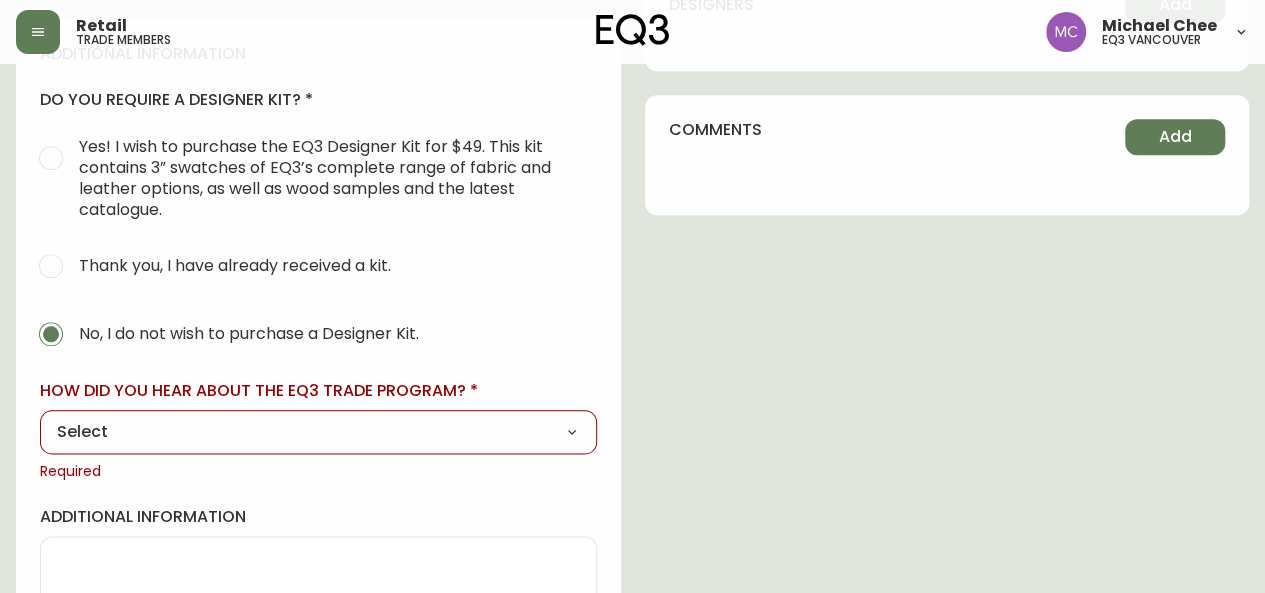 scroll, scrollTop: 1036, scrollLeft: 0, axis: vertical 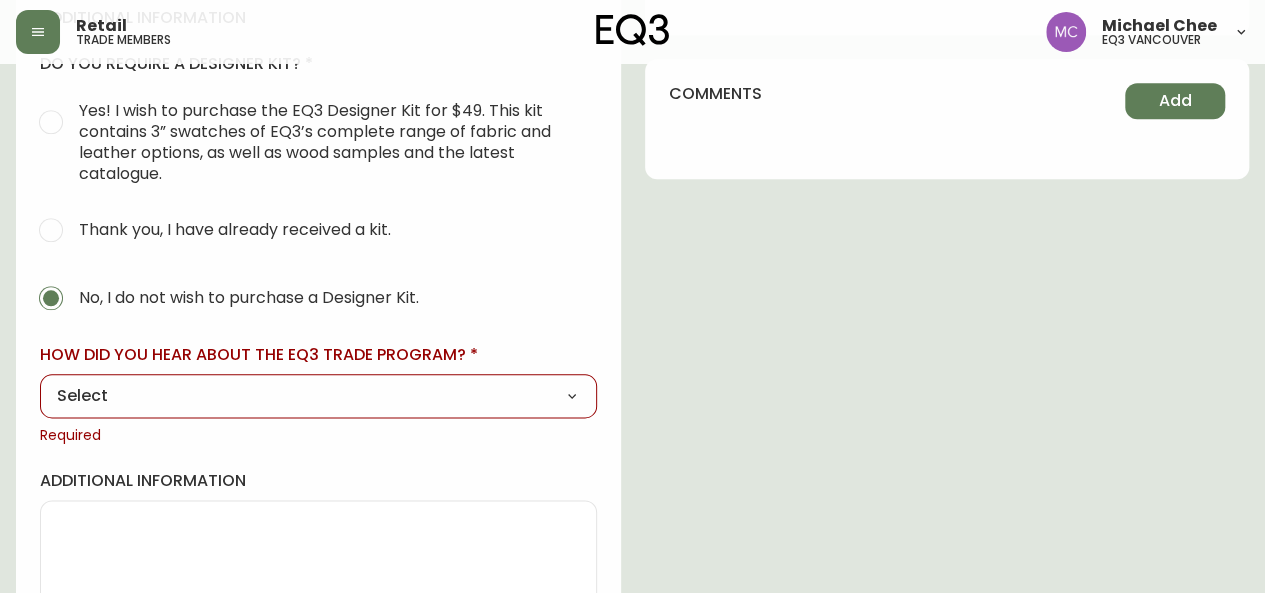 click on "Select Social Media Advertisement Trade Show Outreach from a Trade Rep Other" at bounding box center [318, 396] 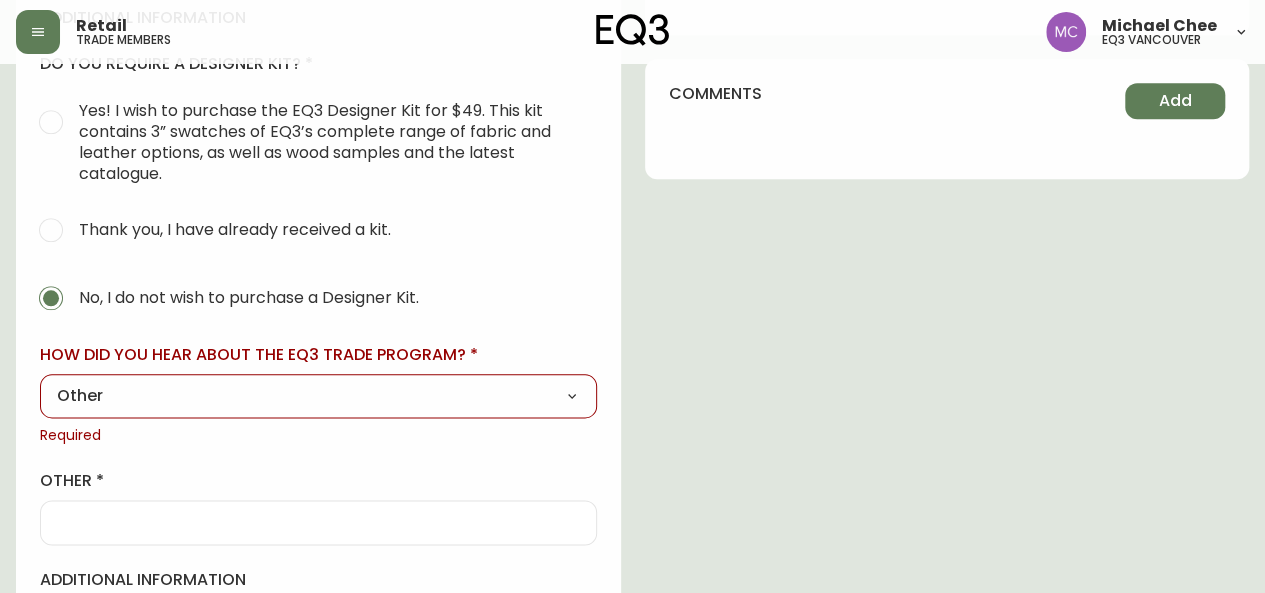 click at bounding box center (318, 522) 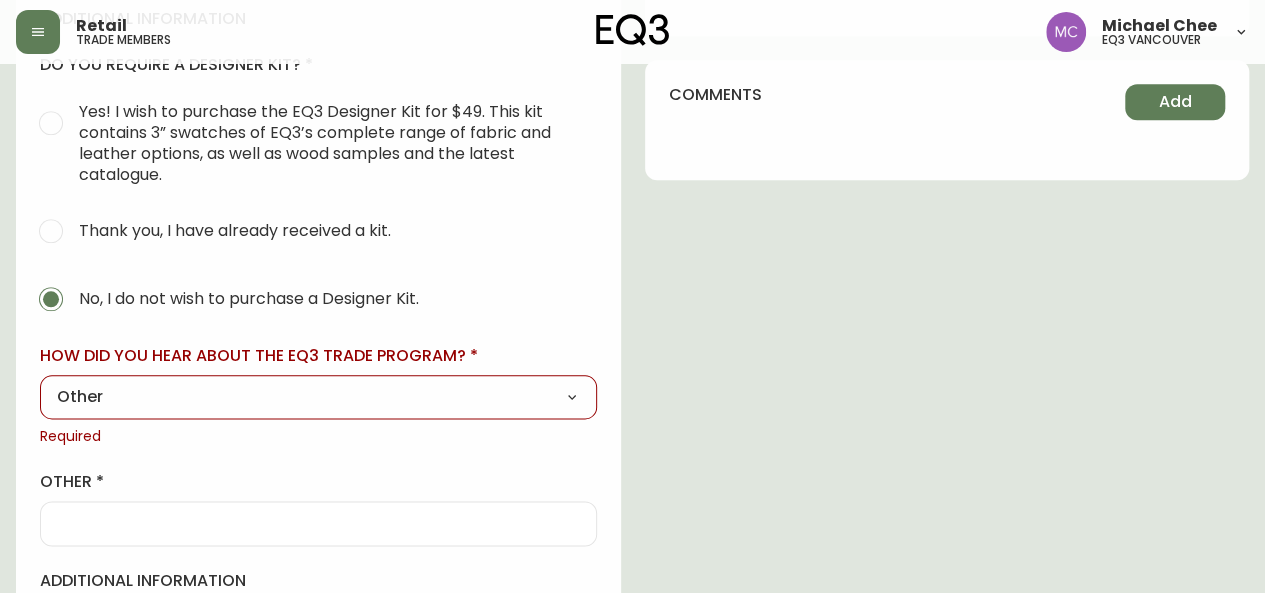 scroll, scrollTop: 1112, scrollLeft: 0, axis: vertical 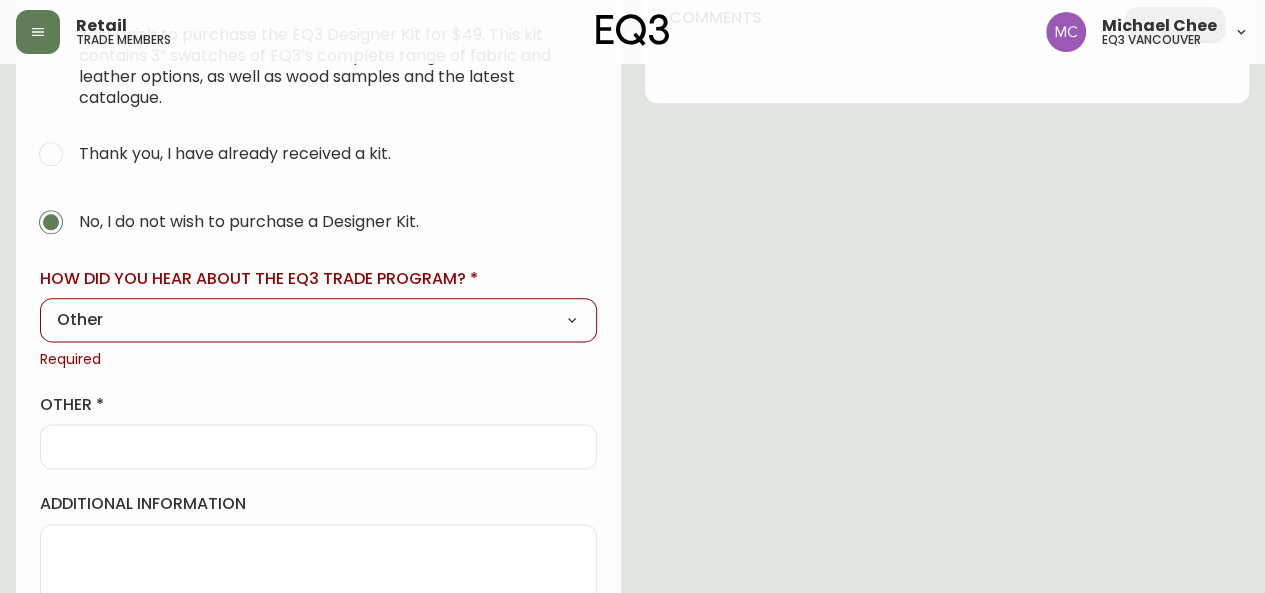 click on "Select Social Media Advertisement Trade Show Outreach from a Trade Rep Other" at bounding box center (318, 320) 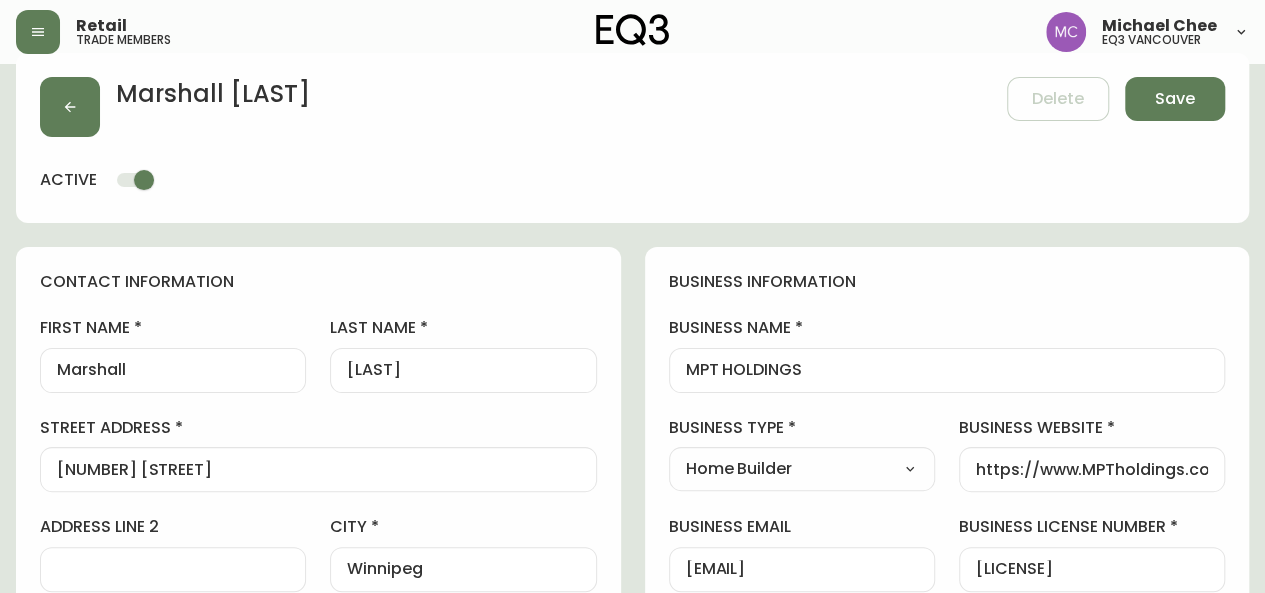 scroll, scrollTop: 0, scrollLeft: 0, axis: both 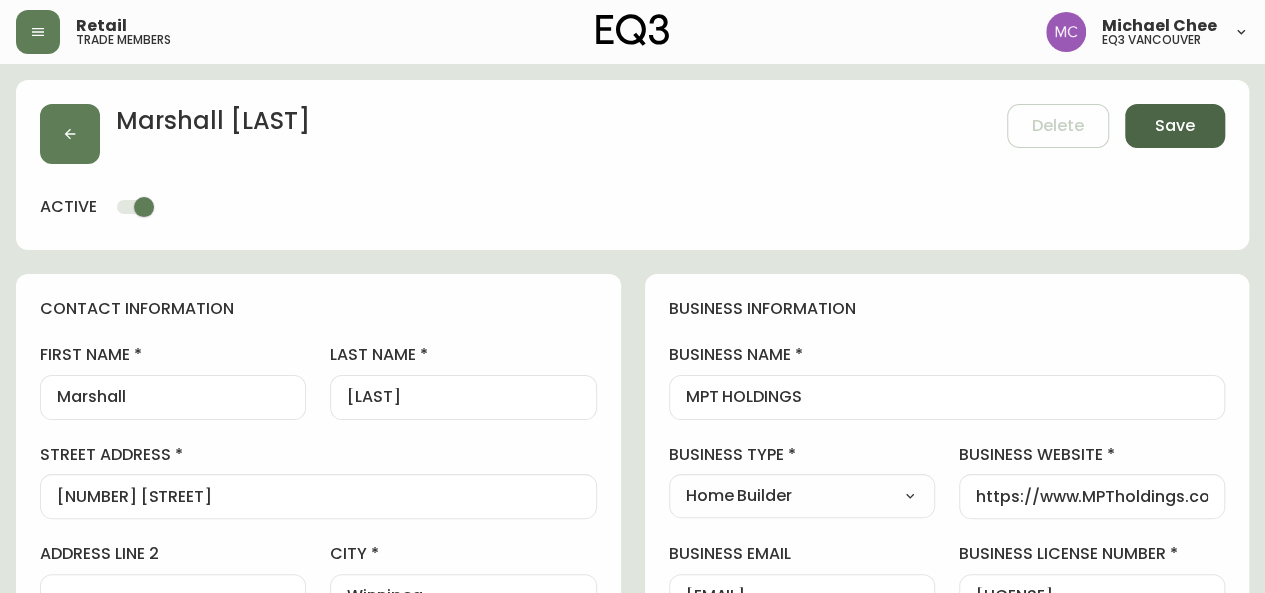 click on "Save" at bounding box center (1175, 126) 